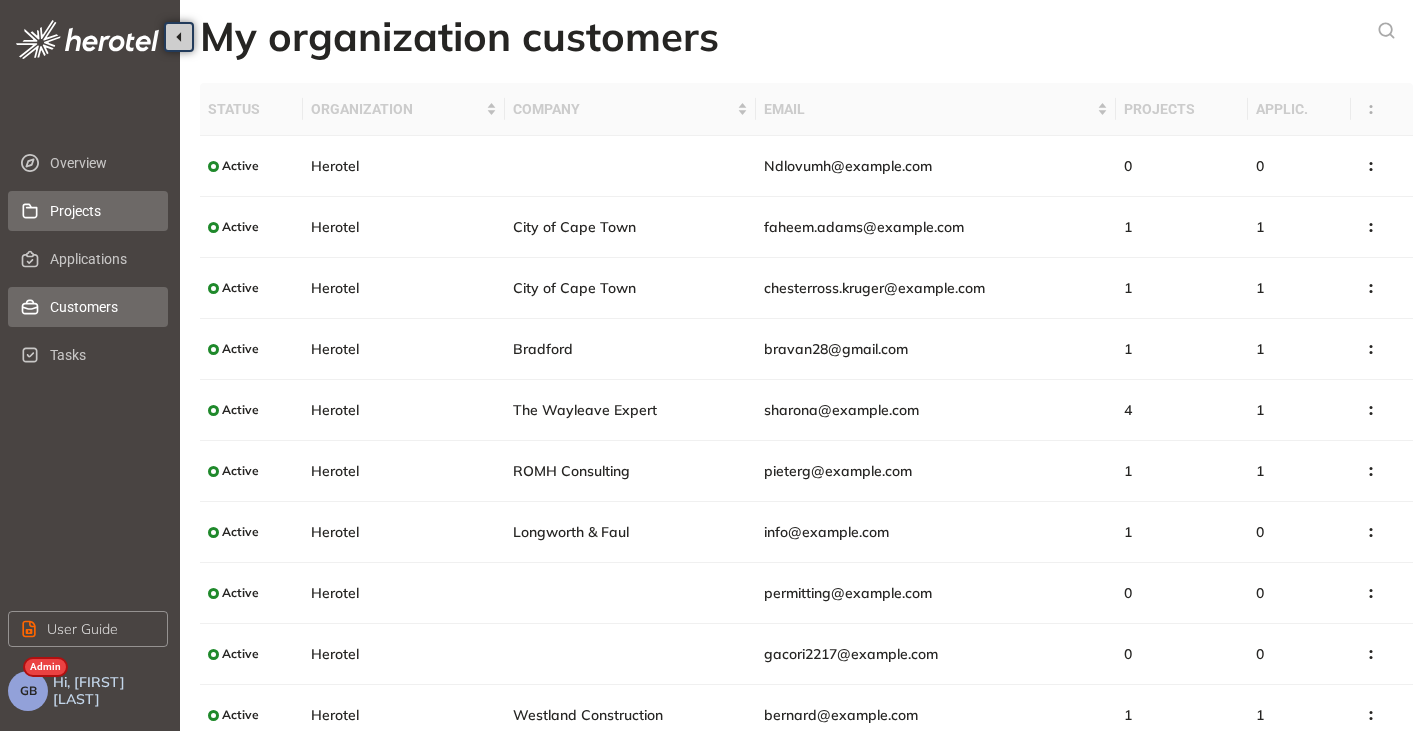 scroll, scrollTop: 0, scrollLeft: 0, axis: both 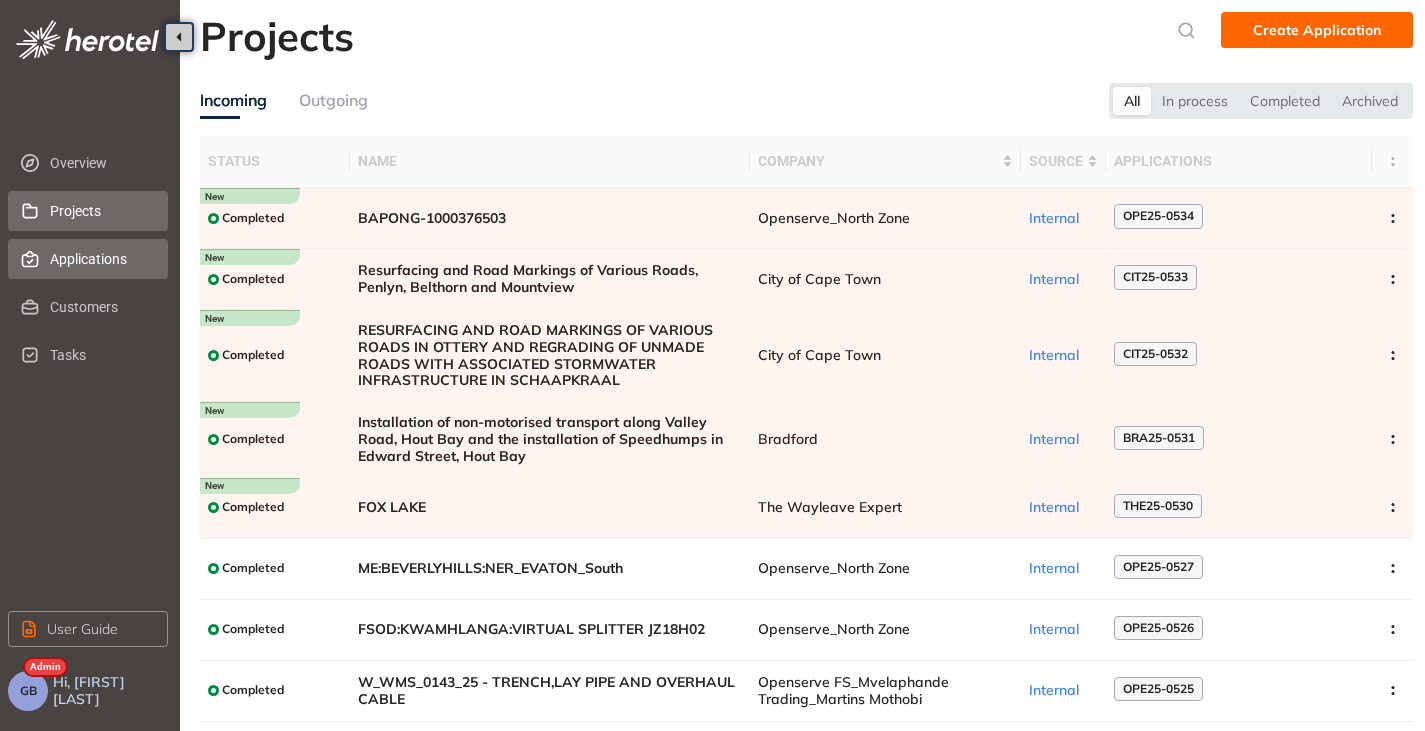 click on "Applications" at bounding box center (101, 259) 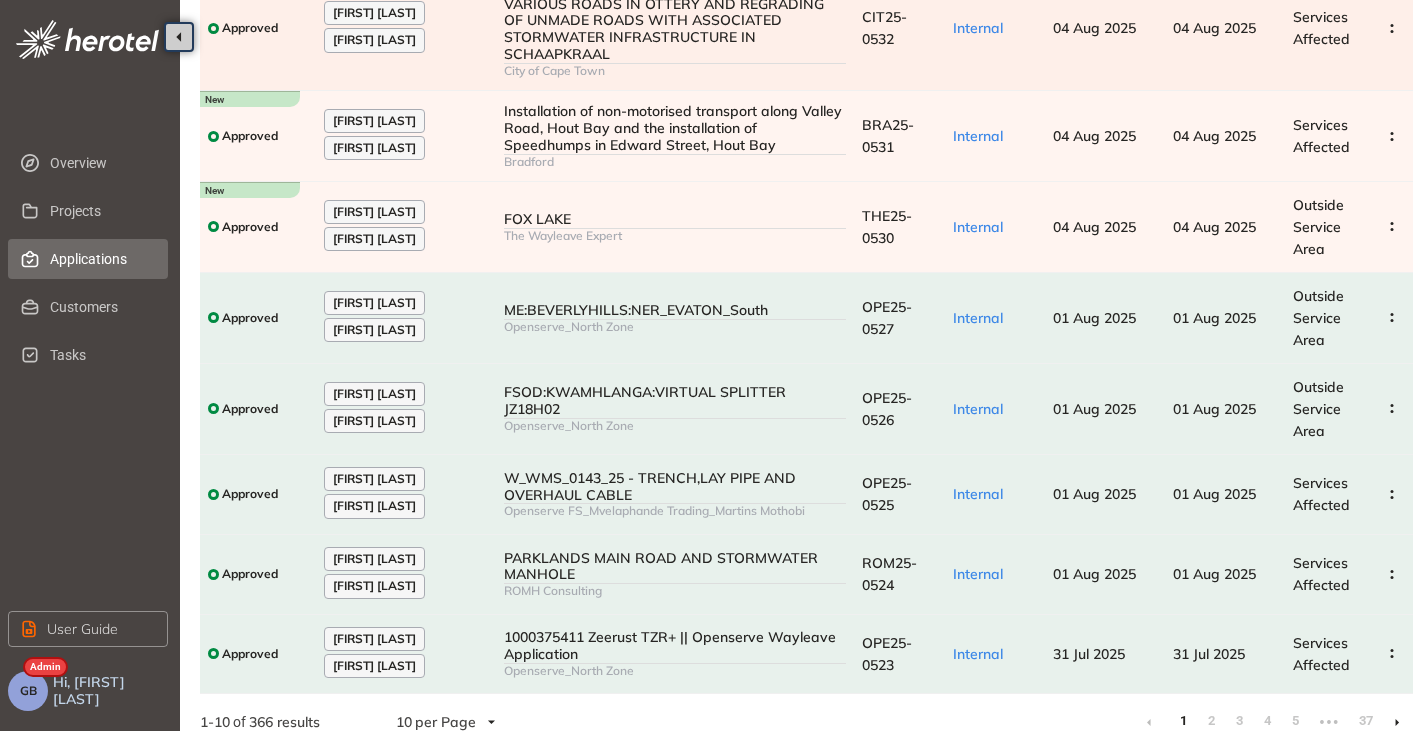 scroll, scrollTop: 0, scrollLeft: 0, axis: both 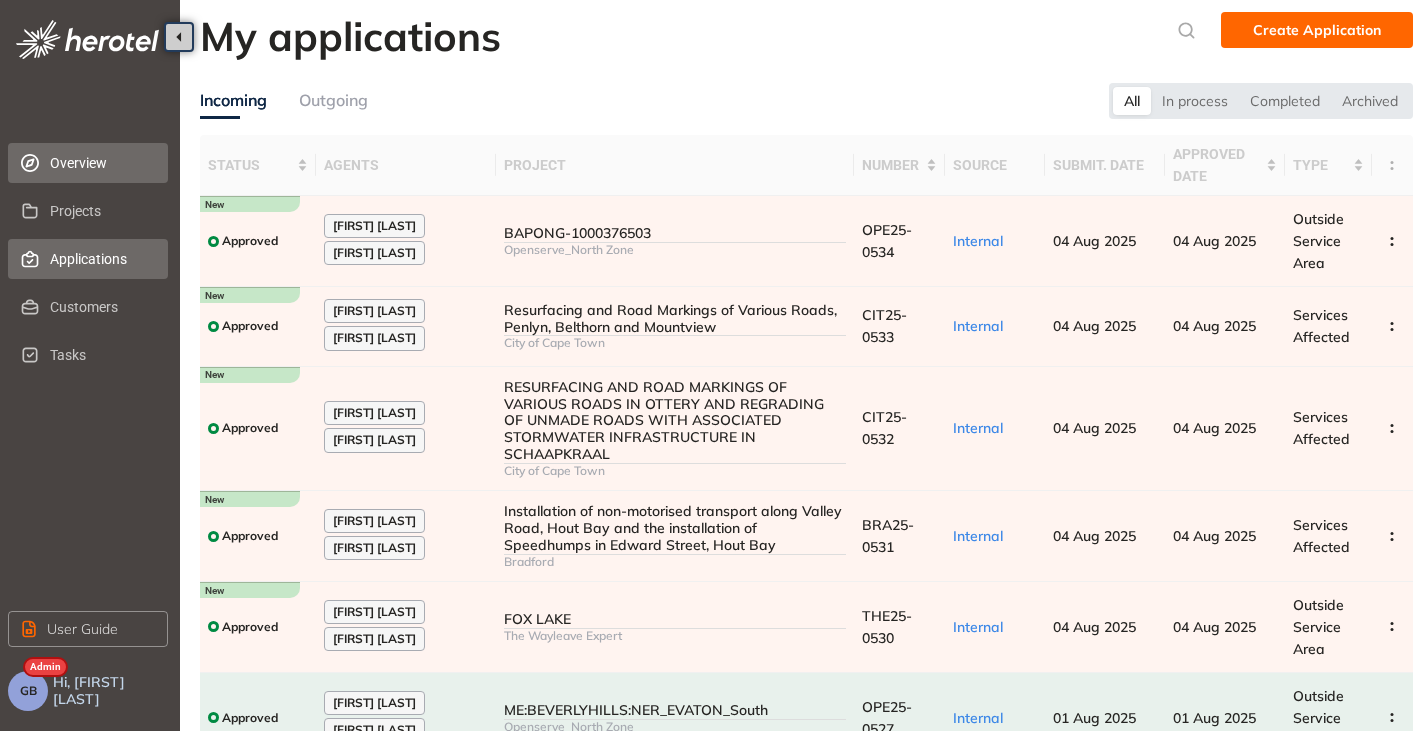 click on "Overview" at bounding box center (88, 163) 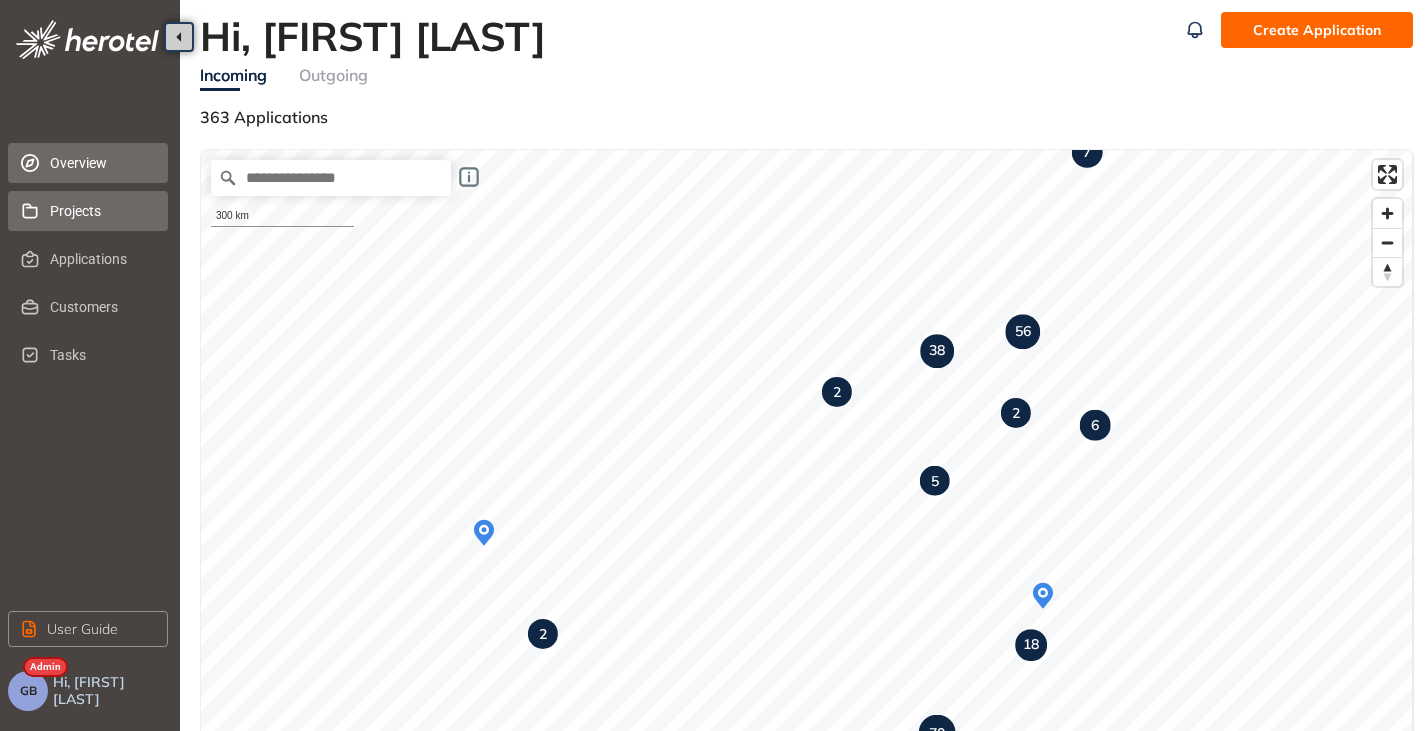 click on "Projects" at bounding box center (101, 211) 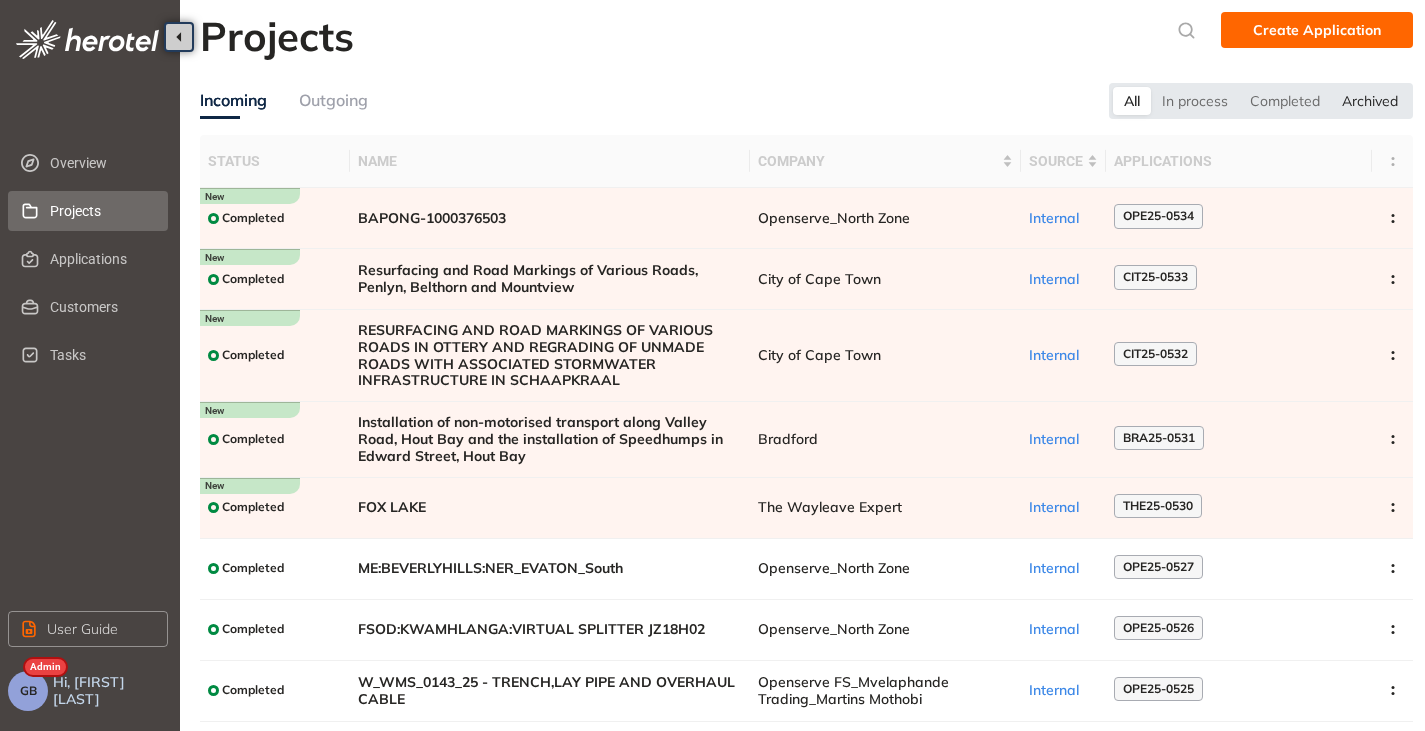 click on "Archived" at bounding box center (1370, 101) 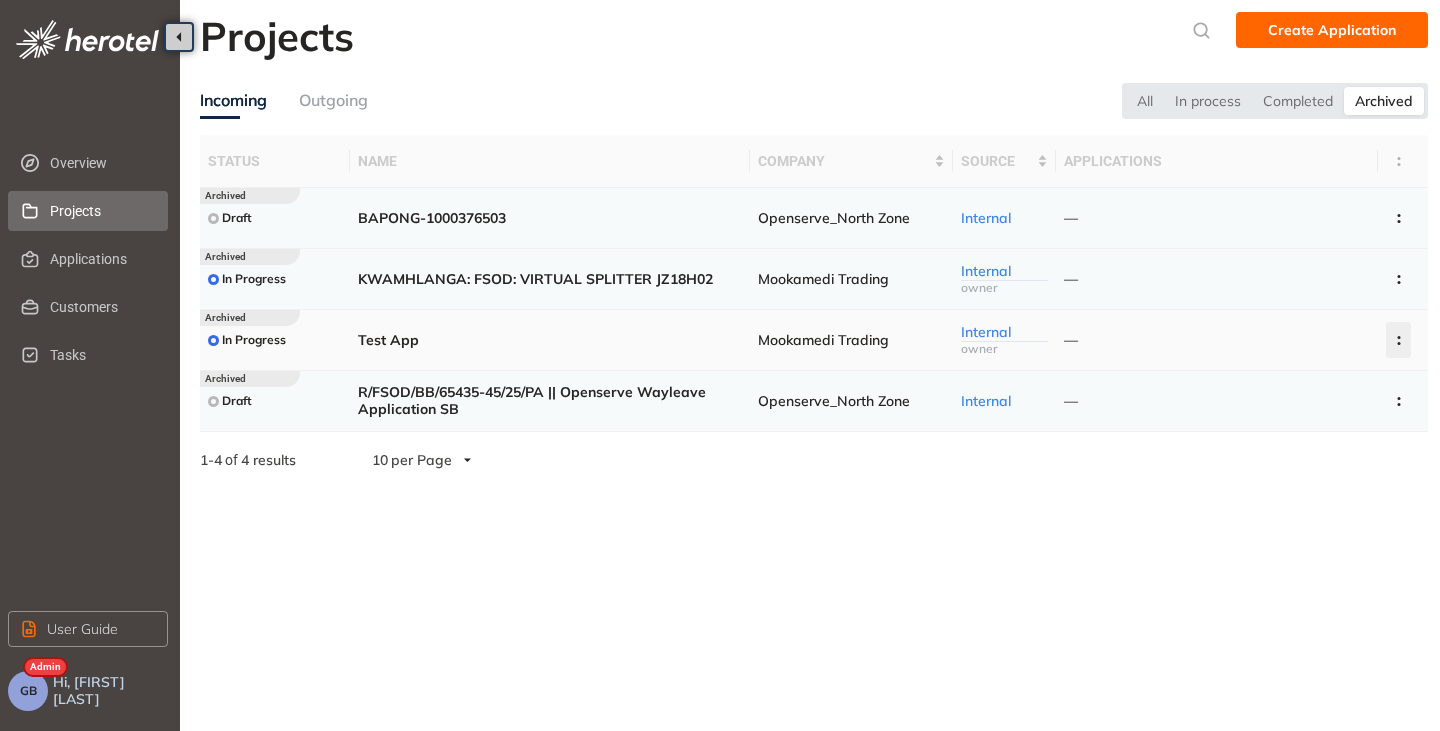 click 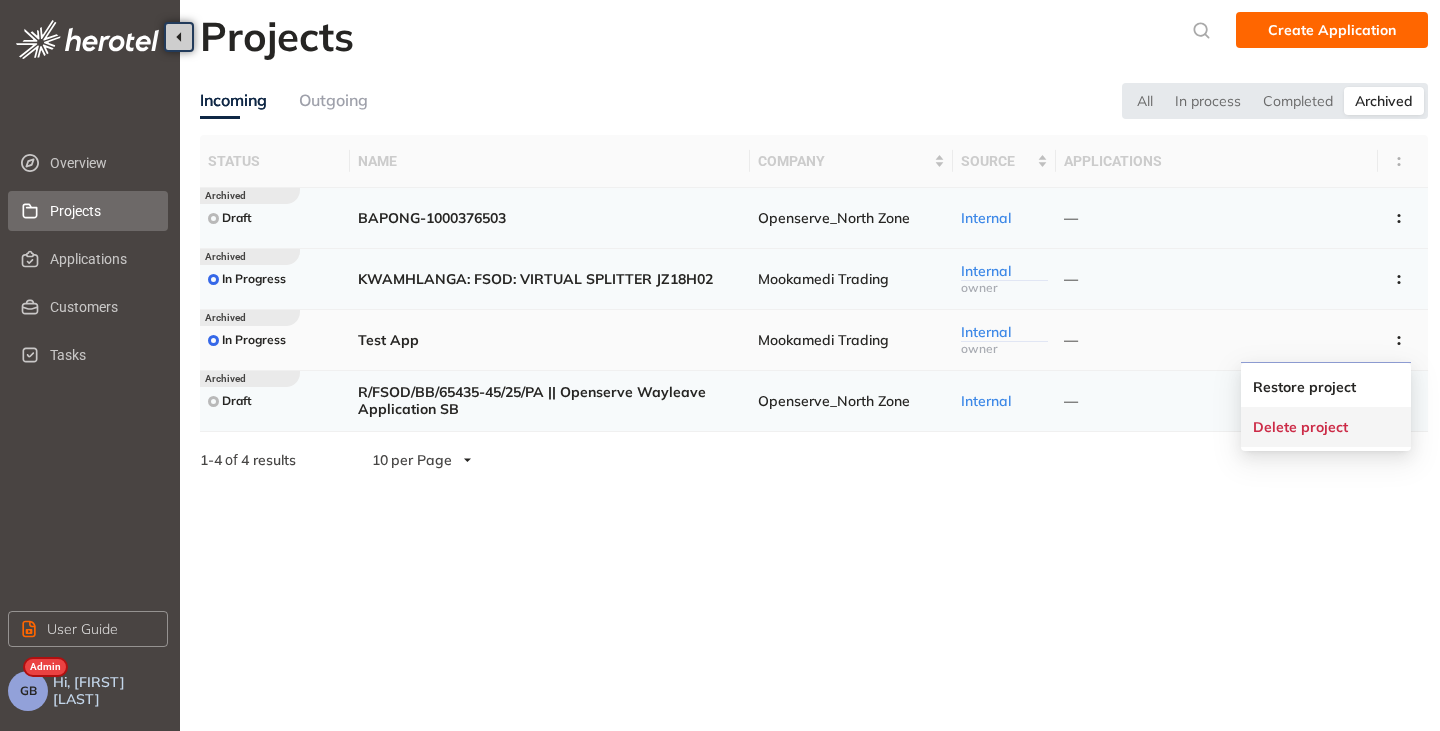 click on "Delete project" at bounding box center (1300, 427) 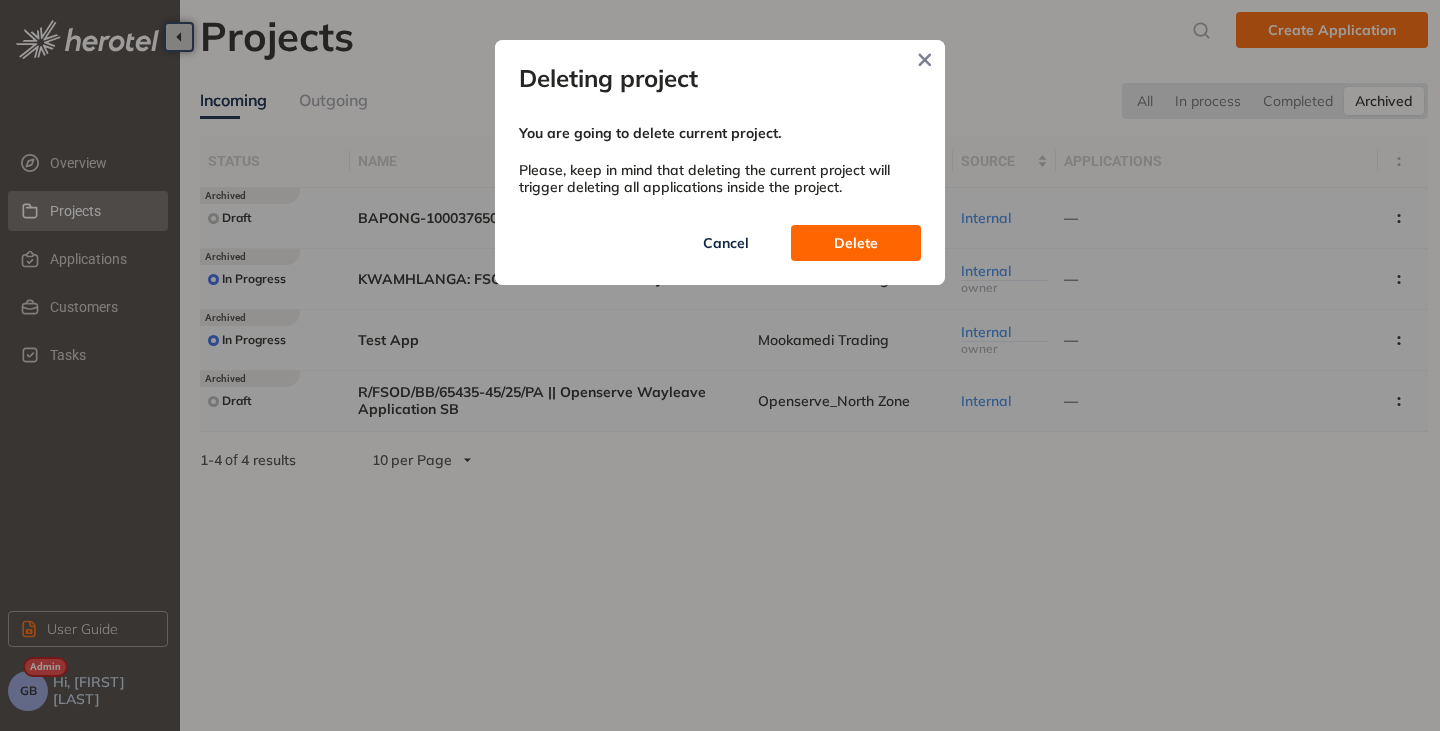 click on "Delete" at bounding box center [856, 243] 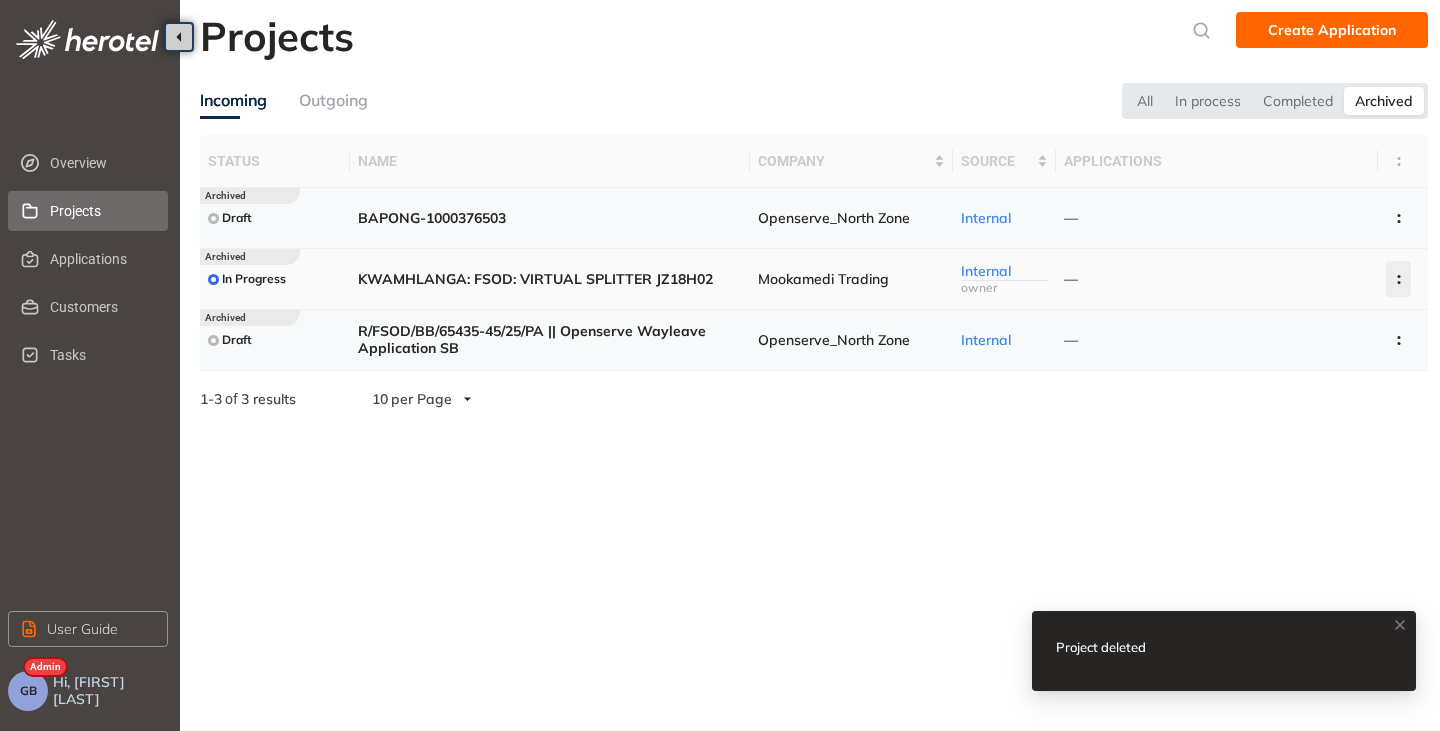 click at bounding box center (1398, 279) 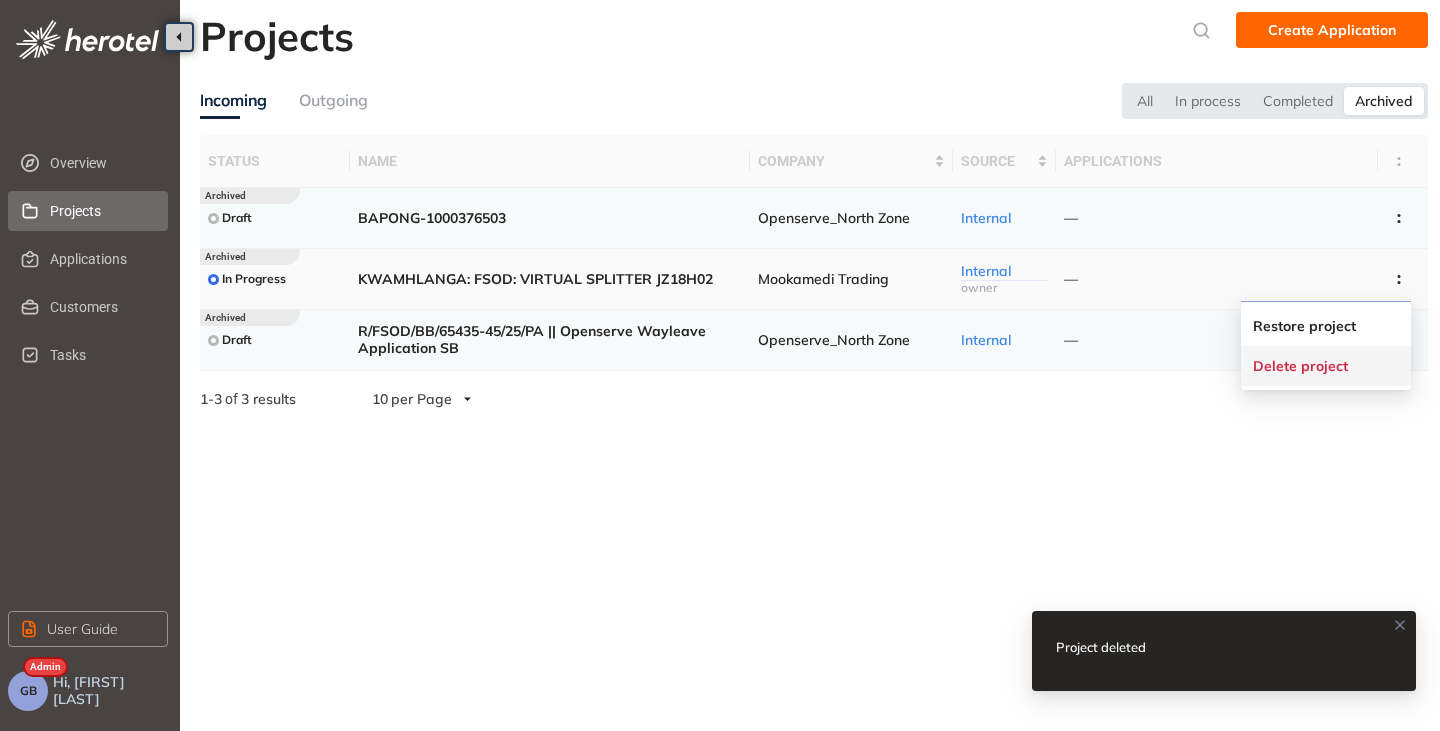click on "Delete project" at bounding box center [1300, 366] 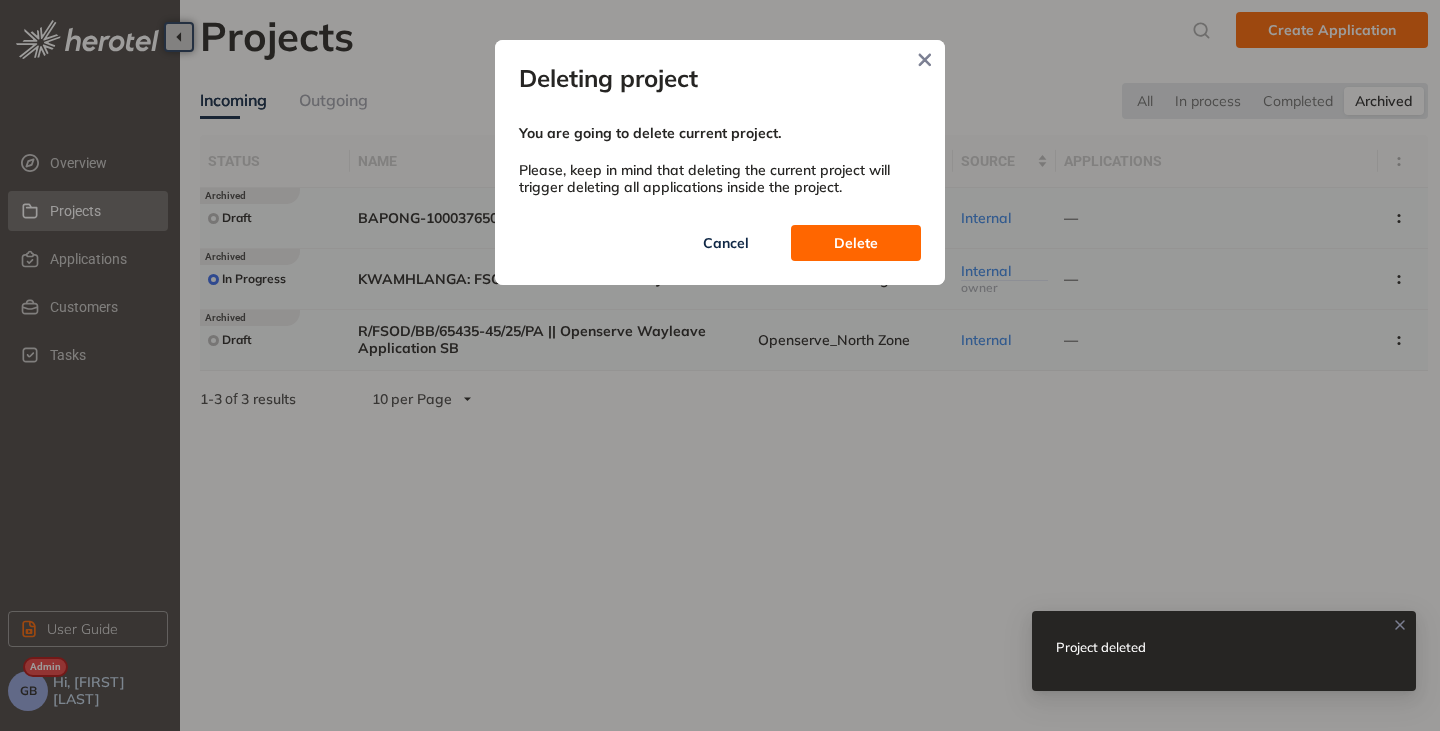click on "Delete" at bounding box center (856, 243) 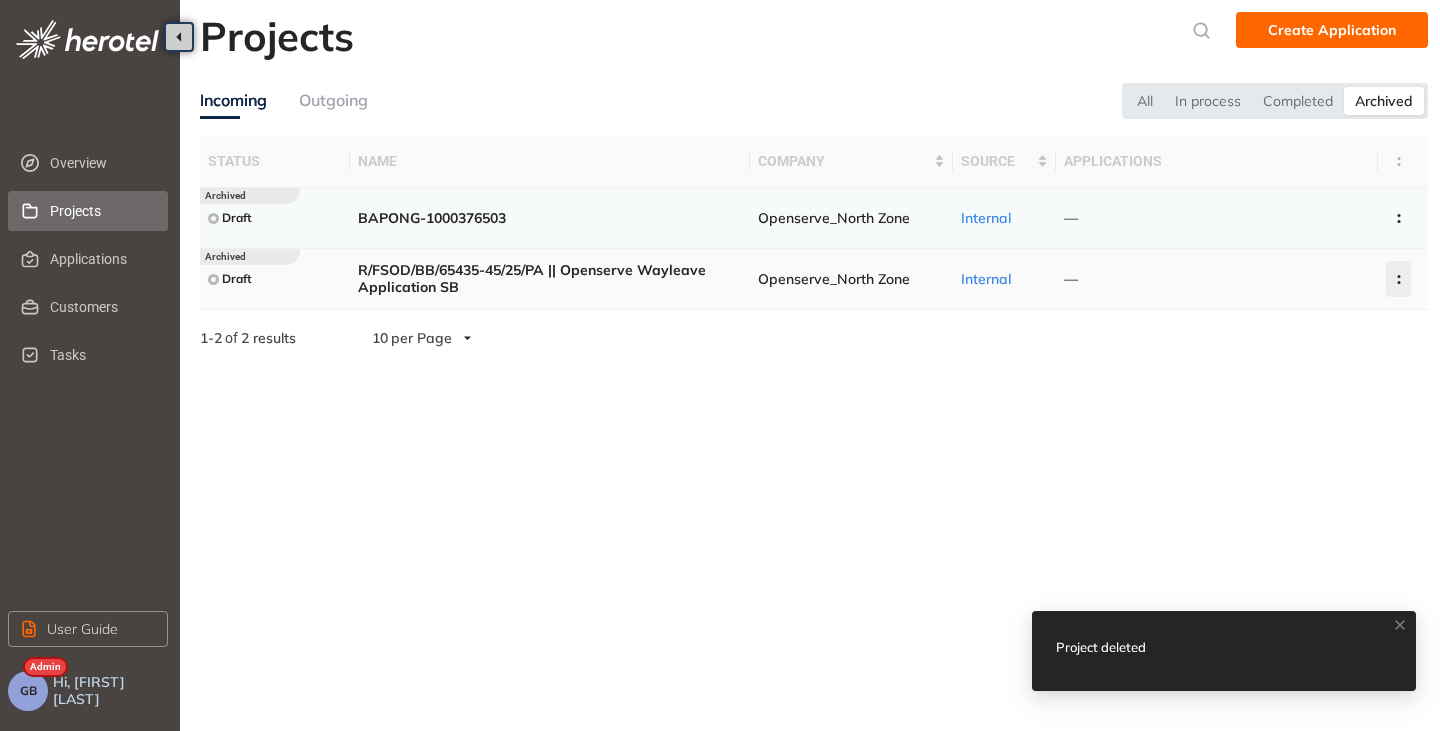 click 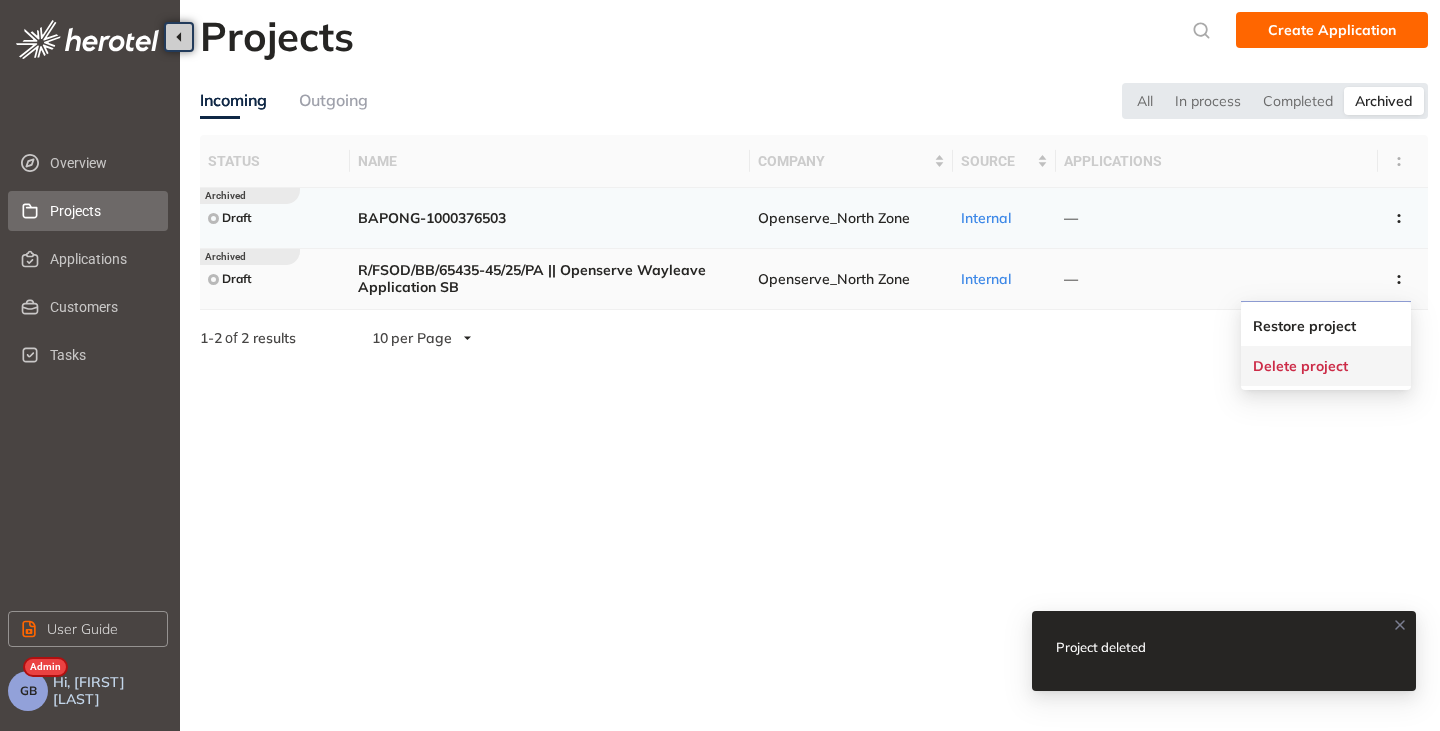 click on "Delete project" at bounding box center [1300, 366] 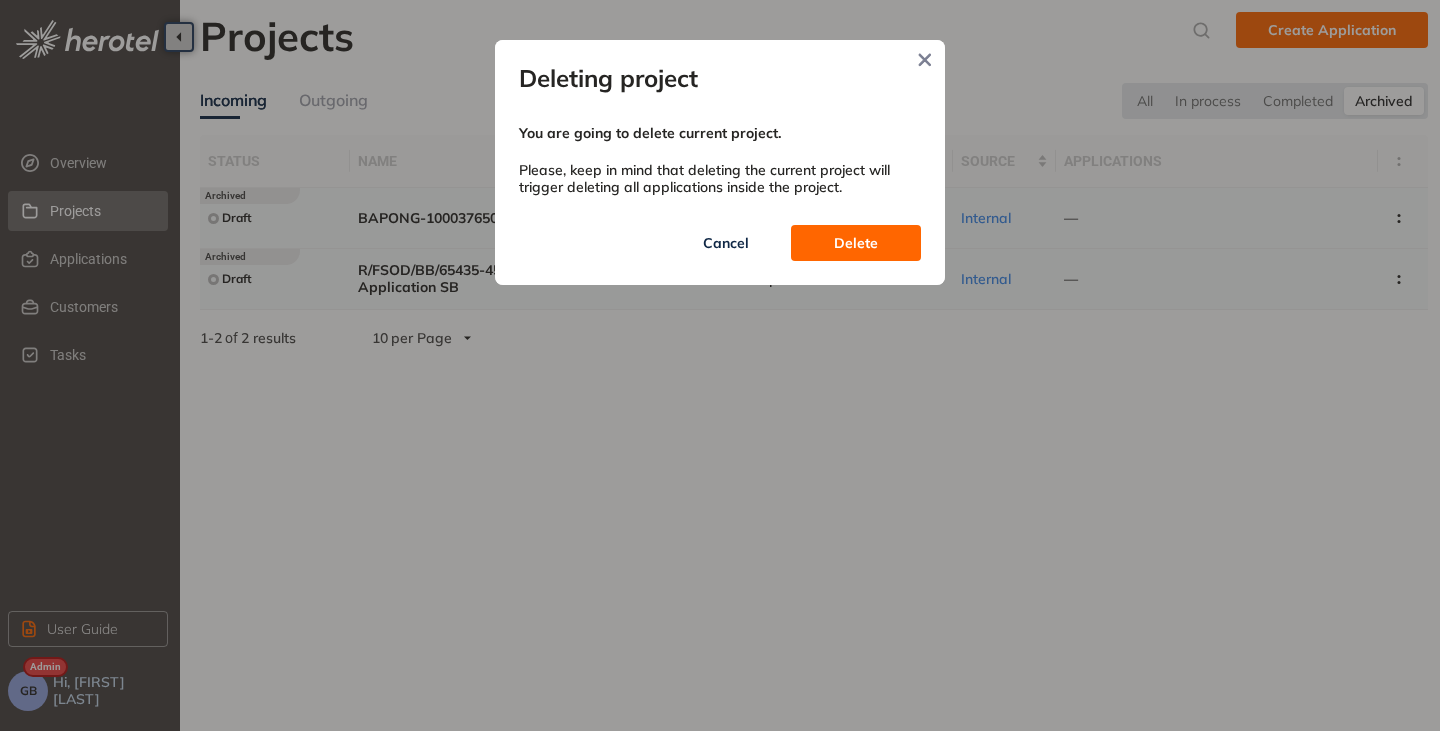click on "Delete" at bounding box center (856, 243) 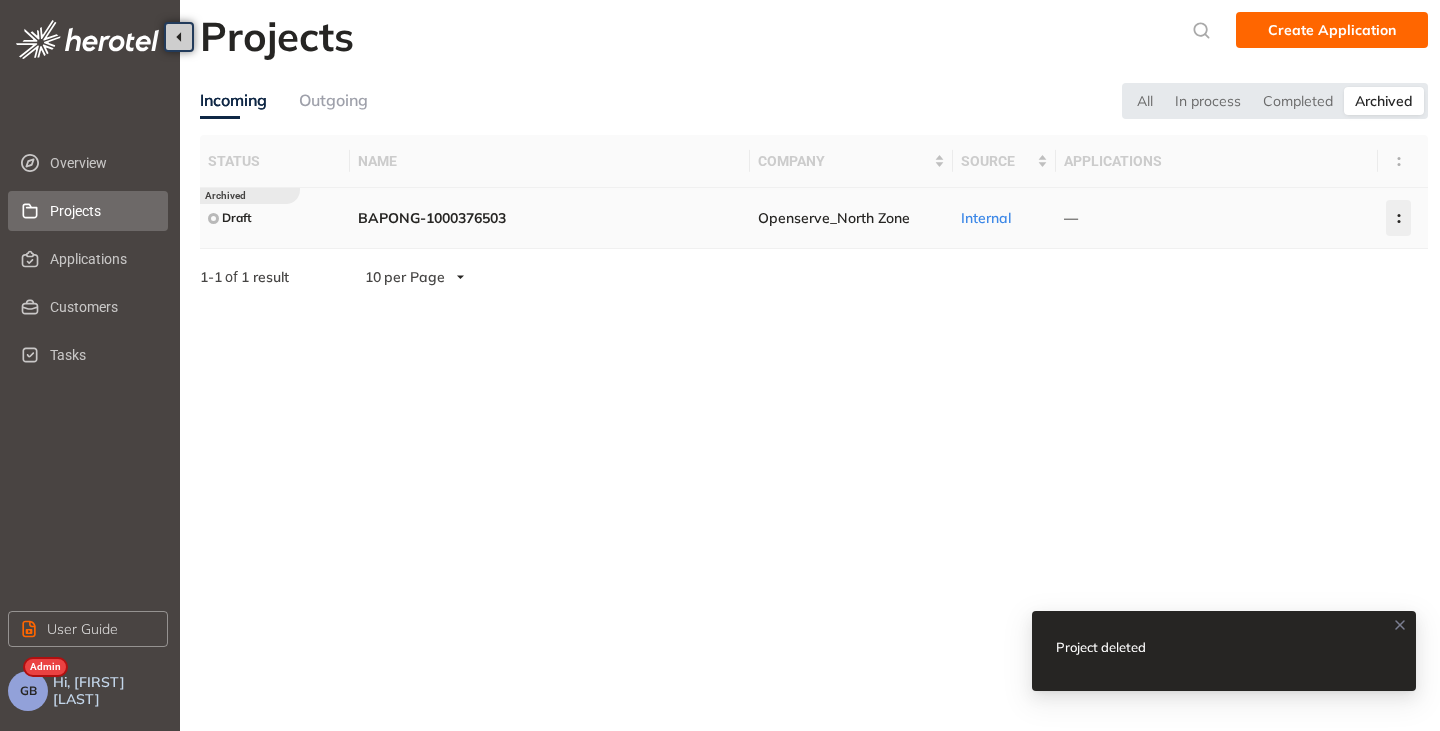 click 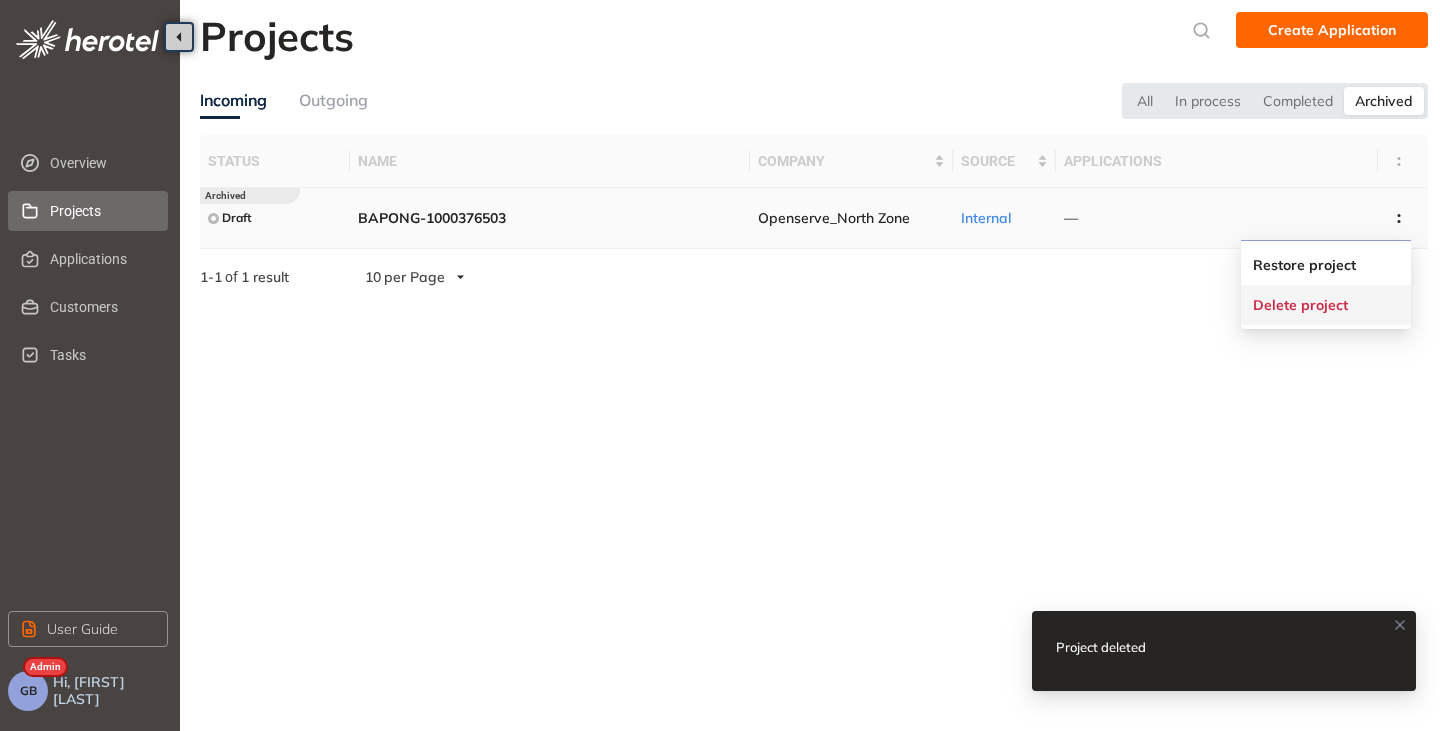 click on "Delete project" at bounding box center [1300, 305] 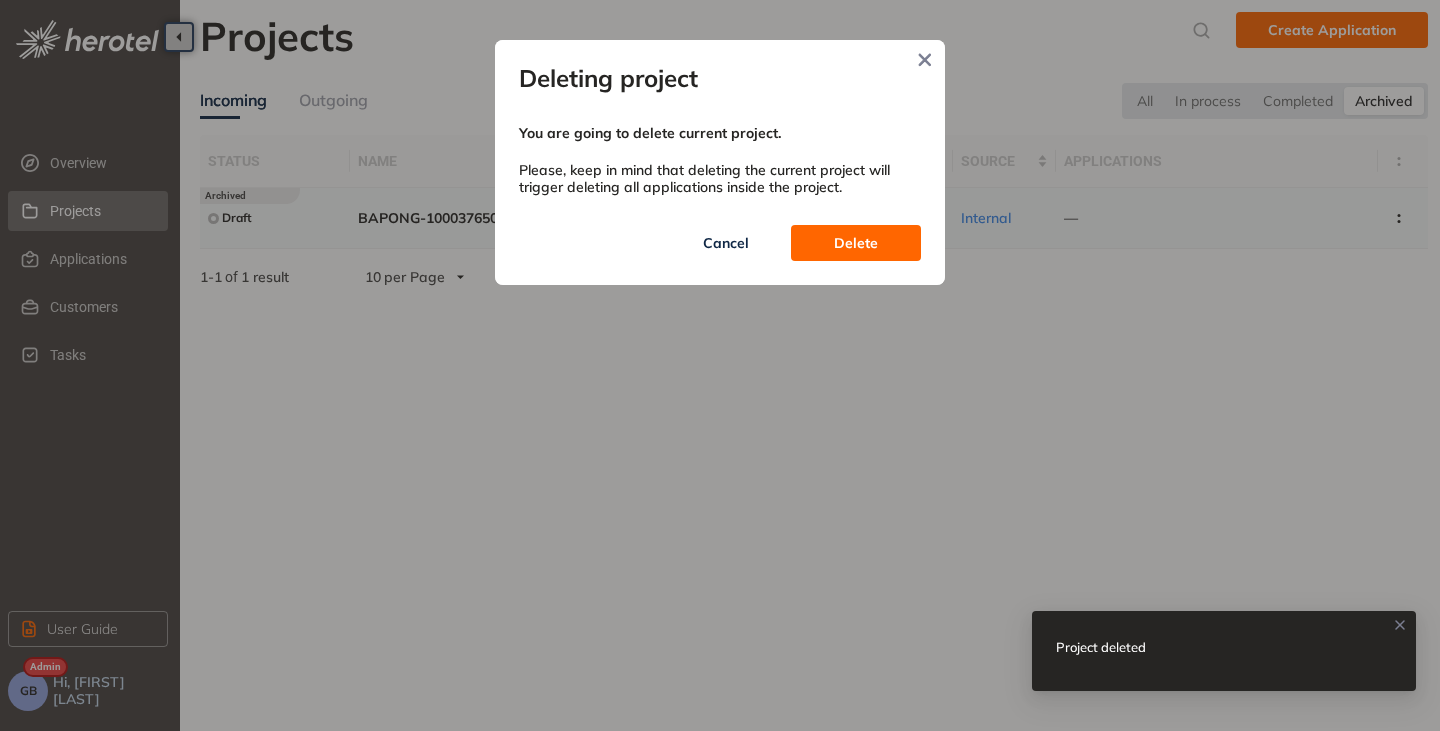 click on "Delete" at bounding box center (856, 243) 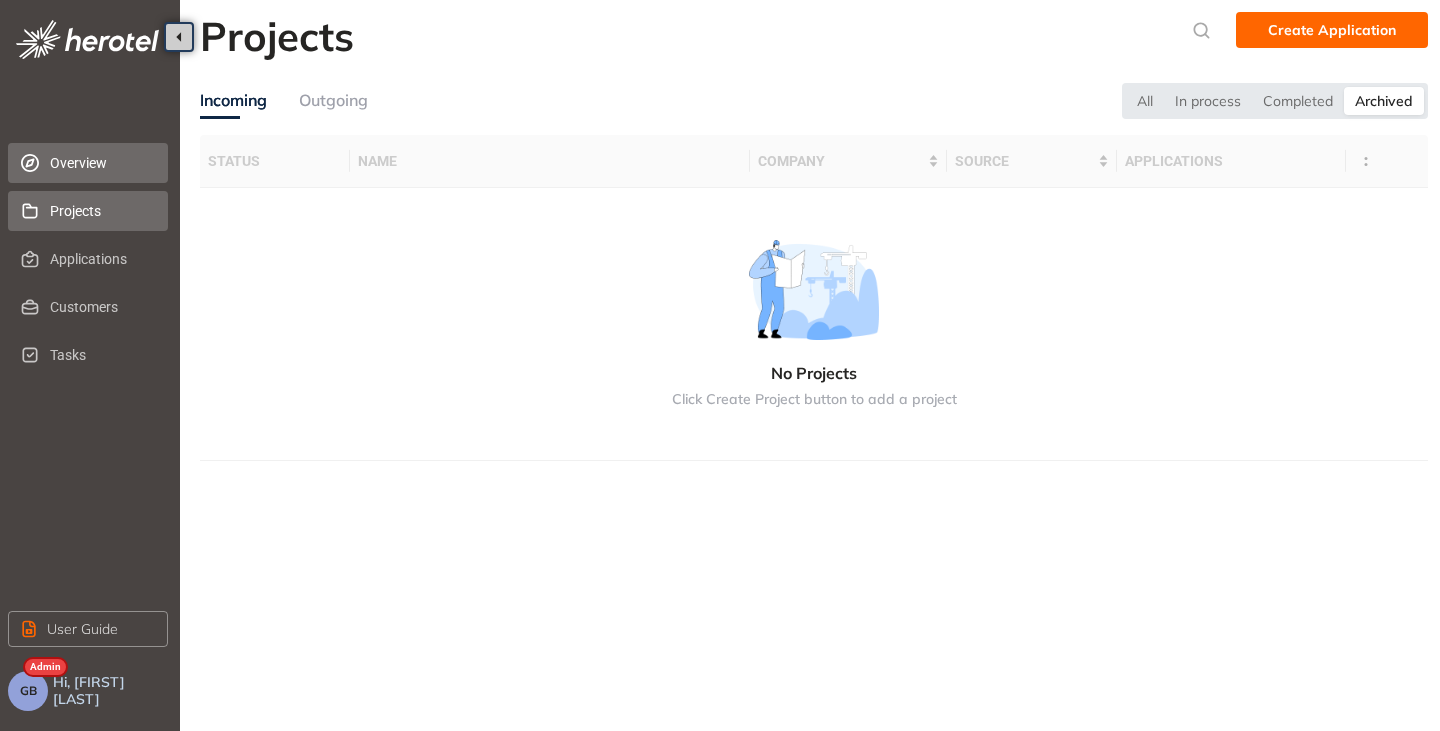click on "Overview" at bounding box center [101, 163] 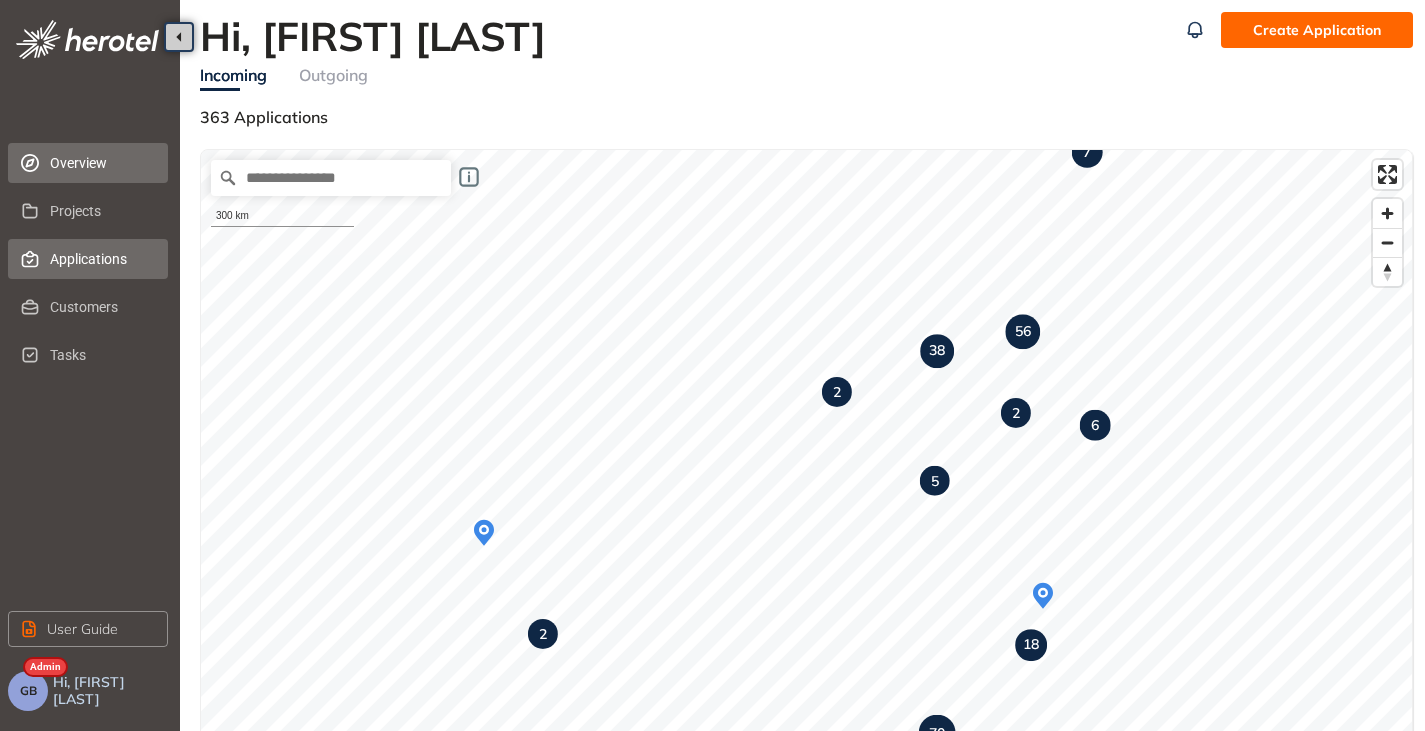 click on "Applications" at bounding box center (101, 259) 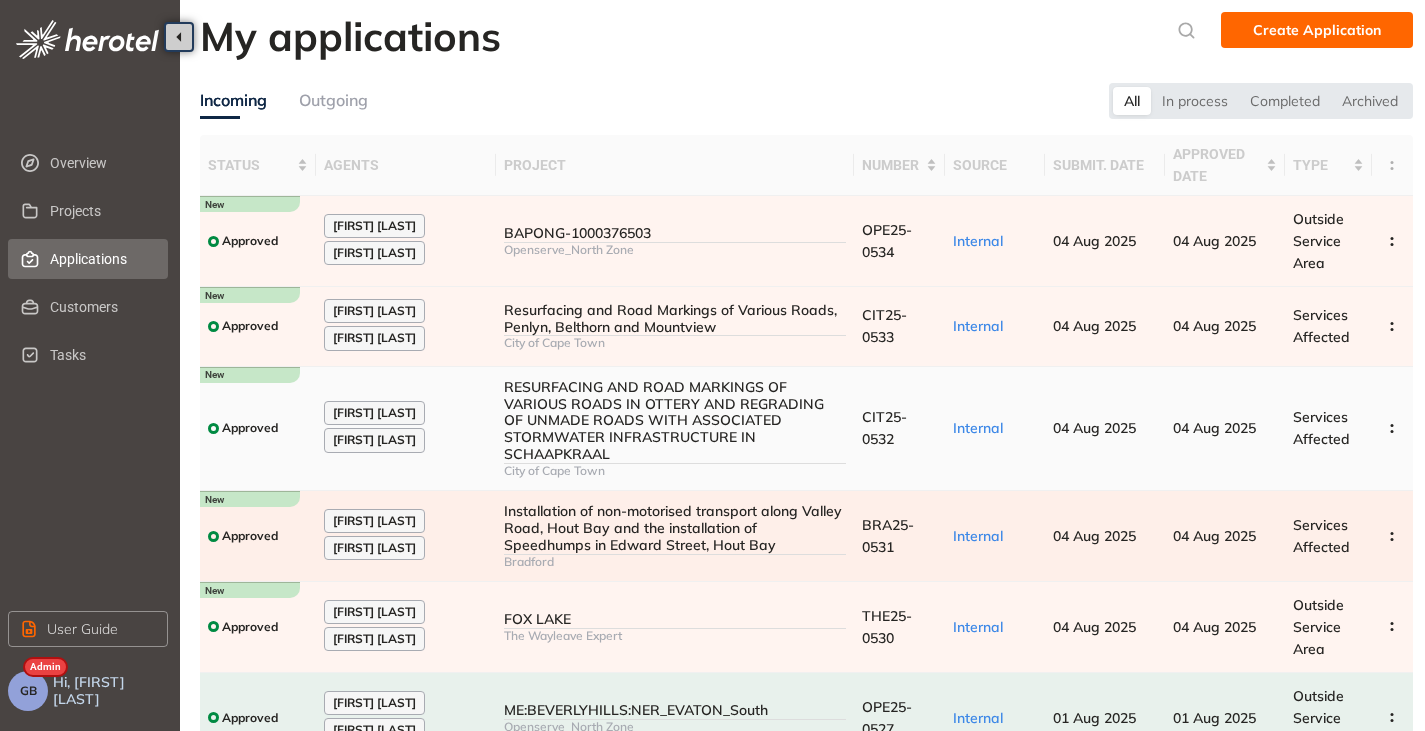 scroll, scrollTop: 0, scrollLeft: 0, axis: both 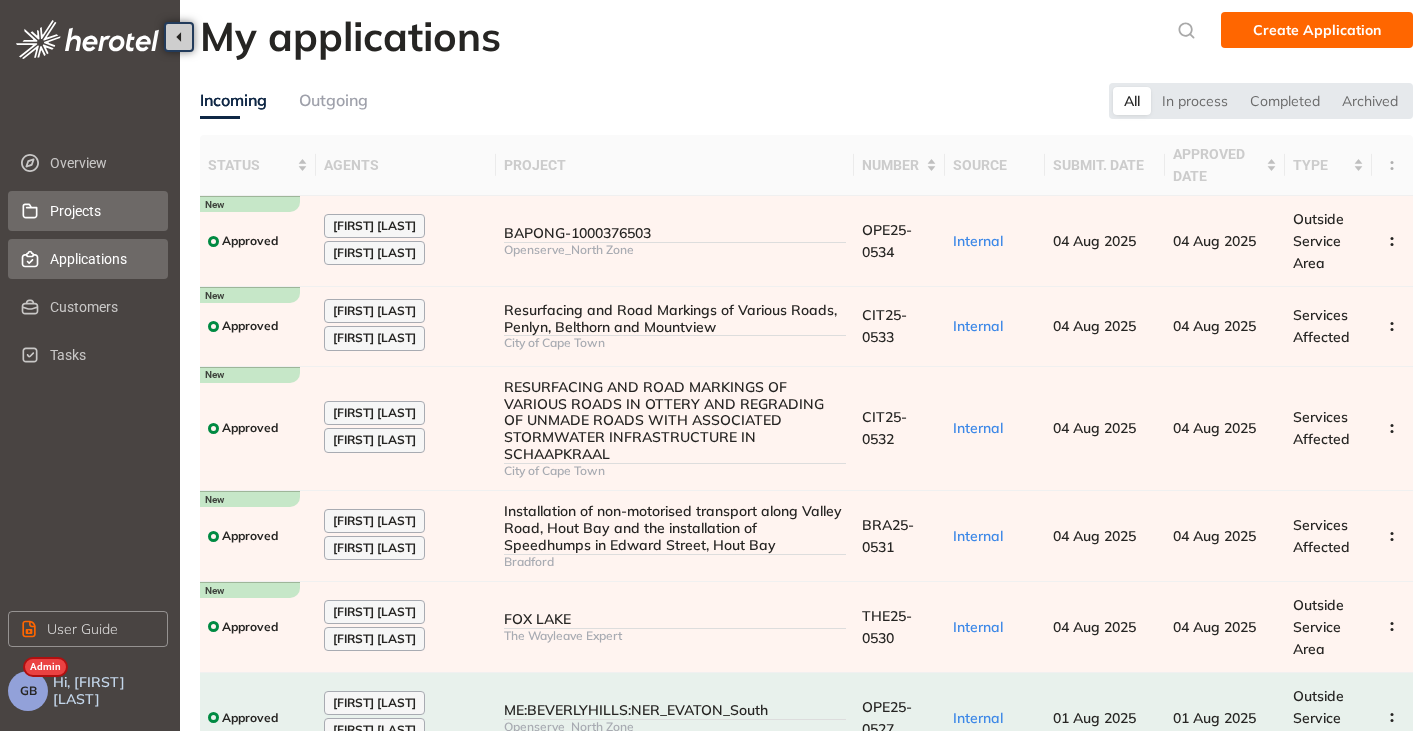 click on "Projects" at bounding box center (101, 211) 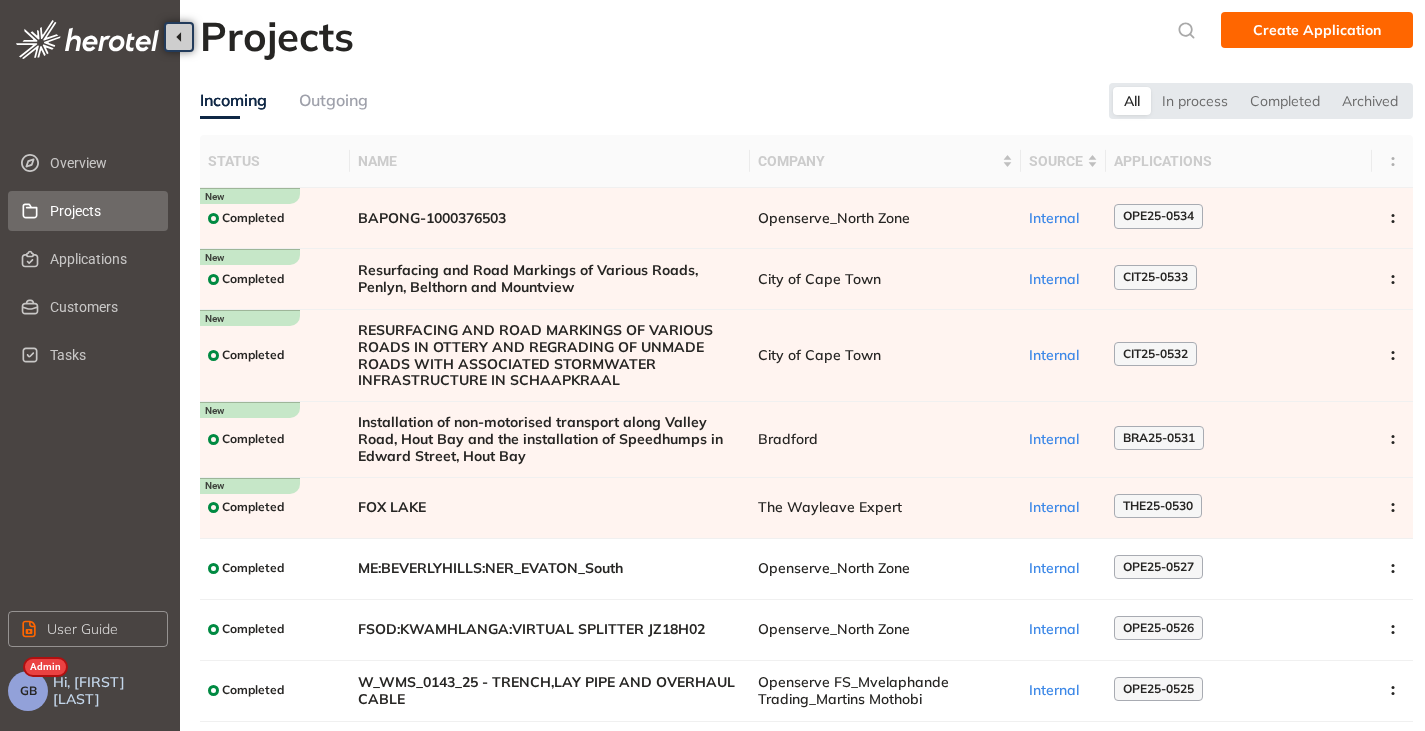 click on "GB" at bounding box center (28, 691) 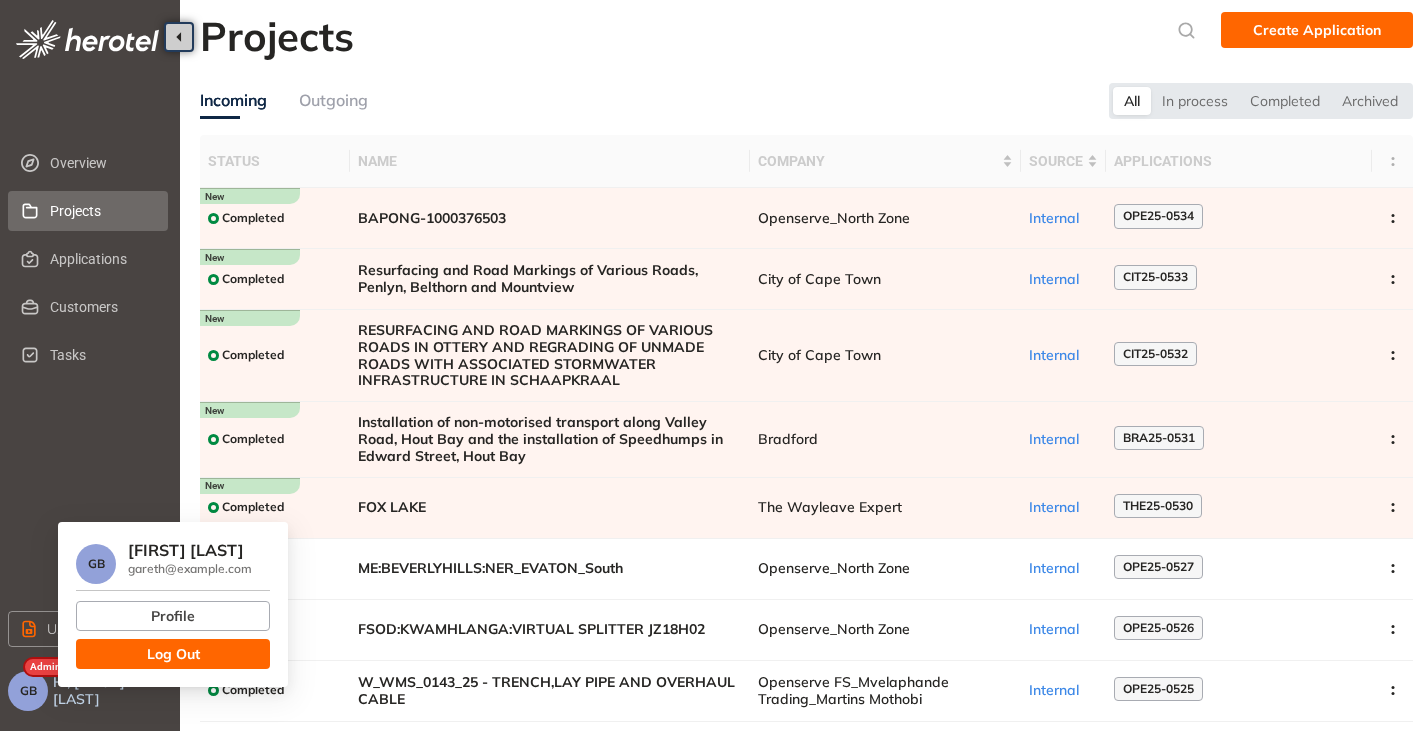click on "Log Out" at bounding box center (173, 654) 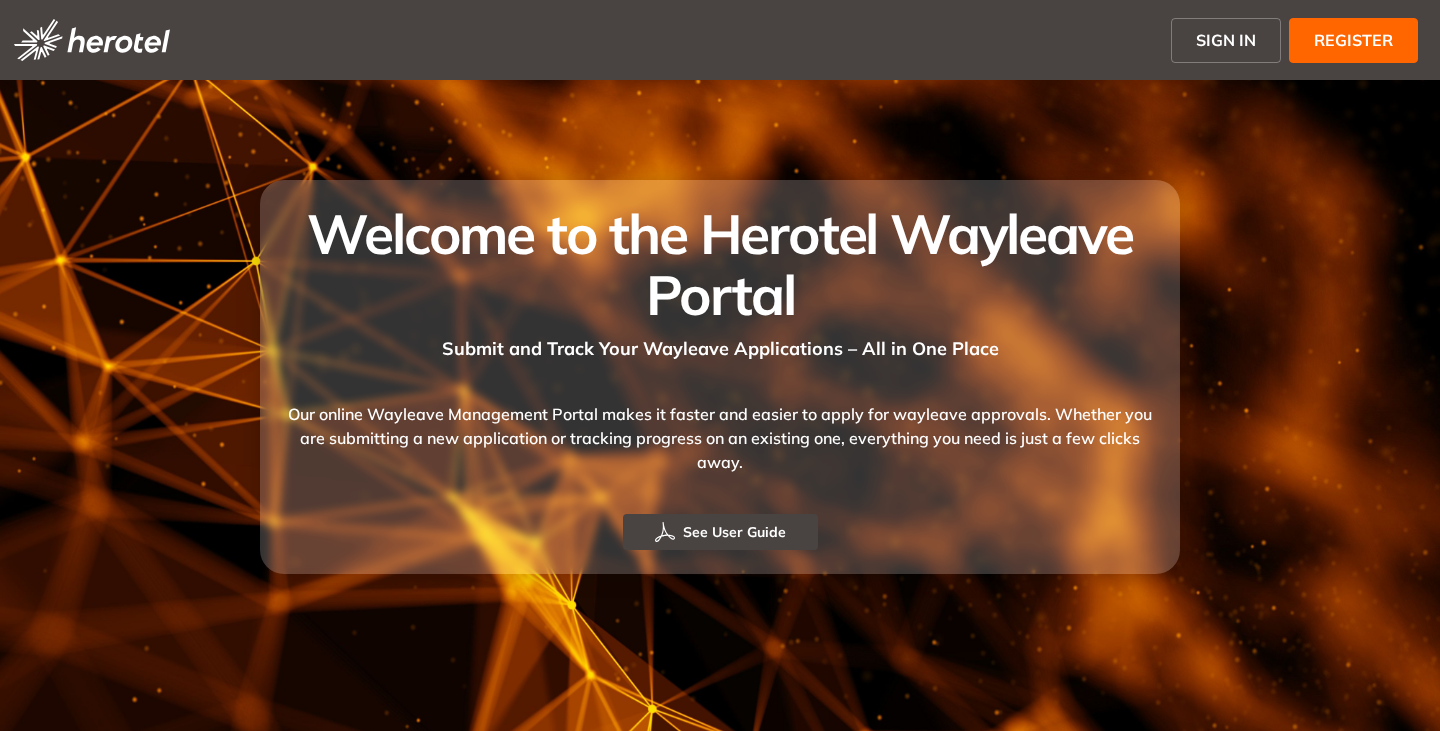 click on "REGISTER" at bounding box center [1353, 40] 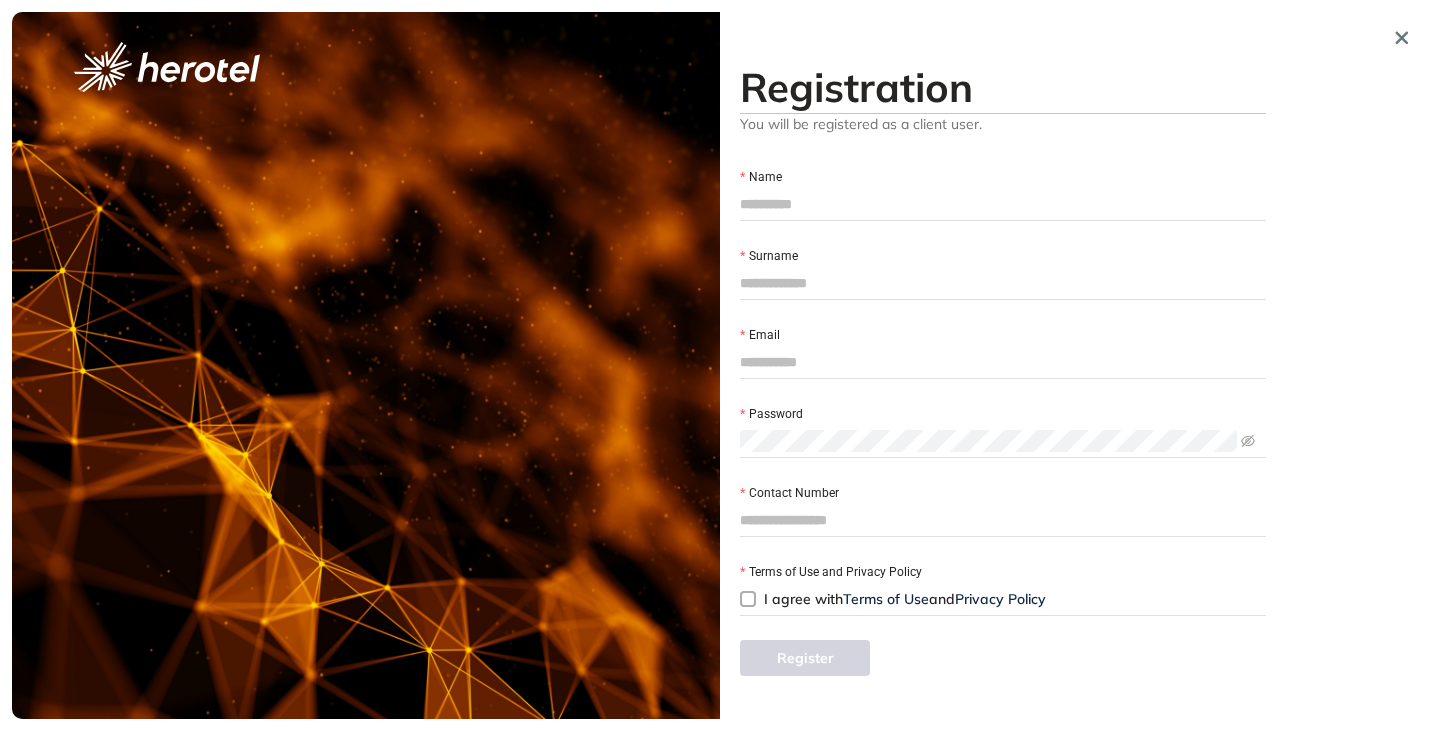 paste on "**********" 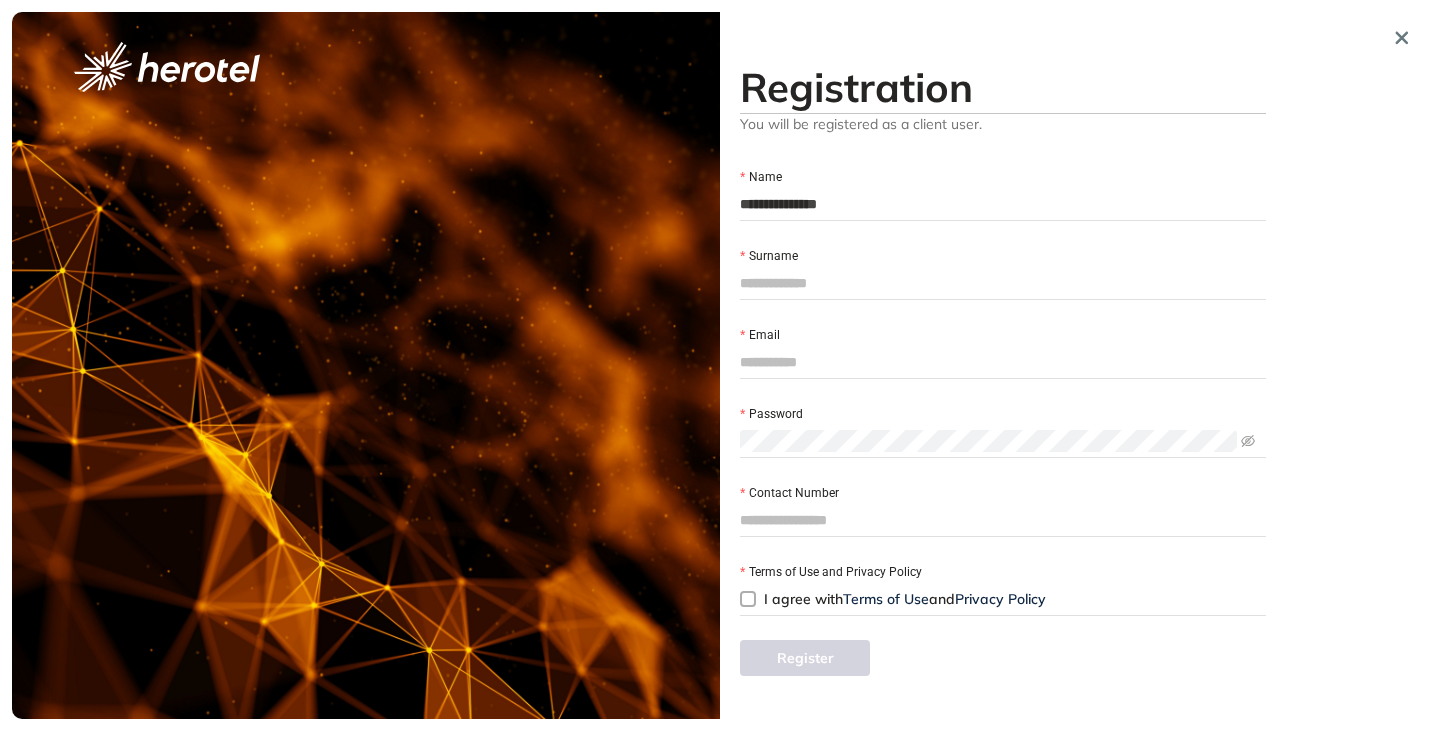 drag, startPoint x: 820, startPoint y: 204, endPoint x: 800, endPoint y: 205, distance: 20.024984 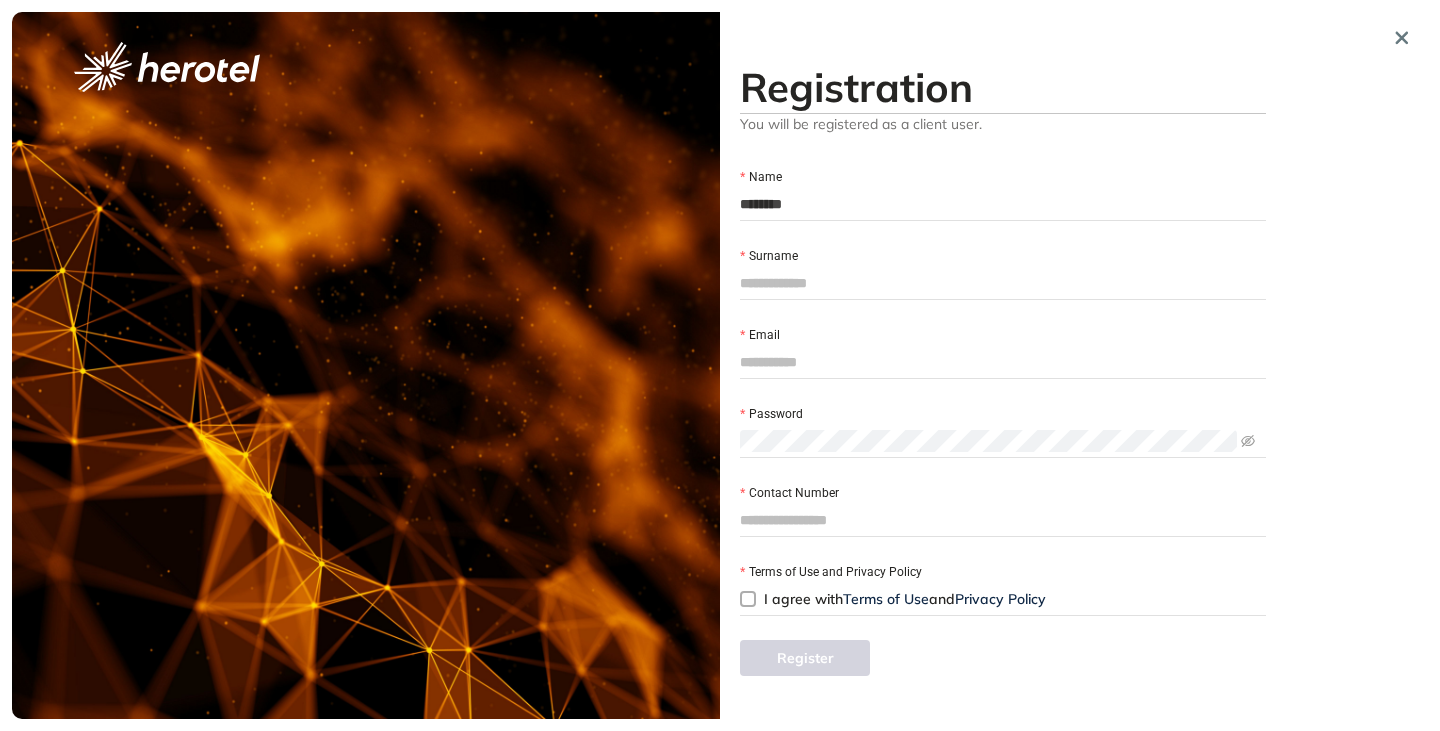 type on "*******" 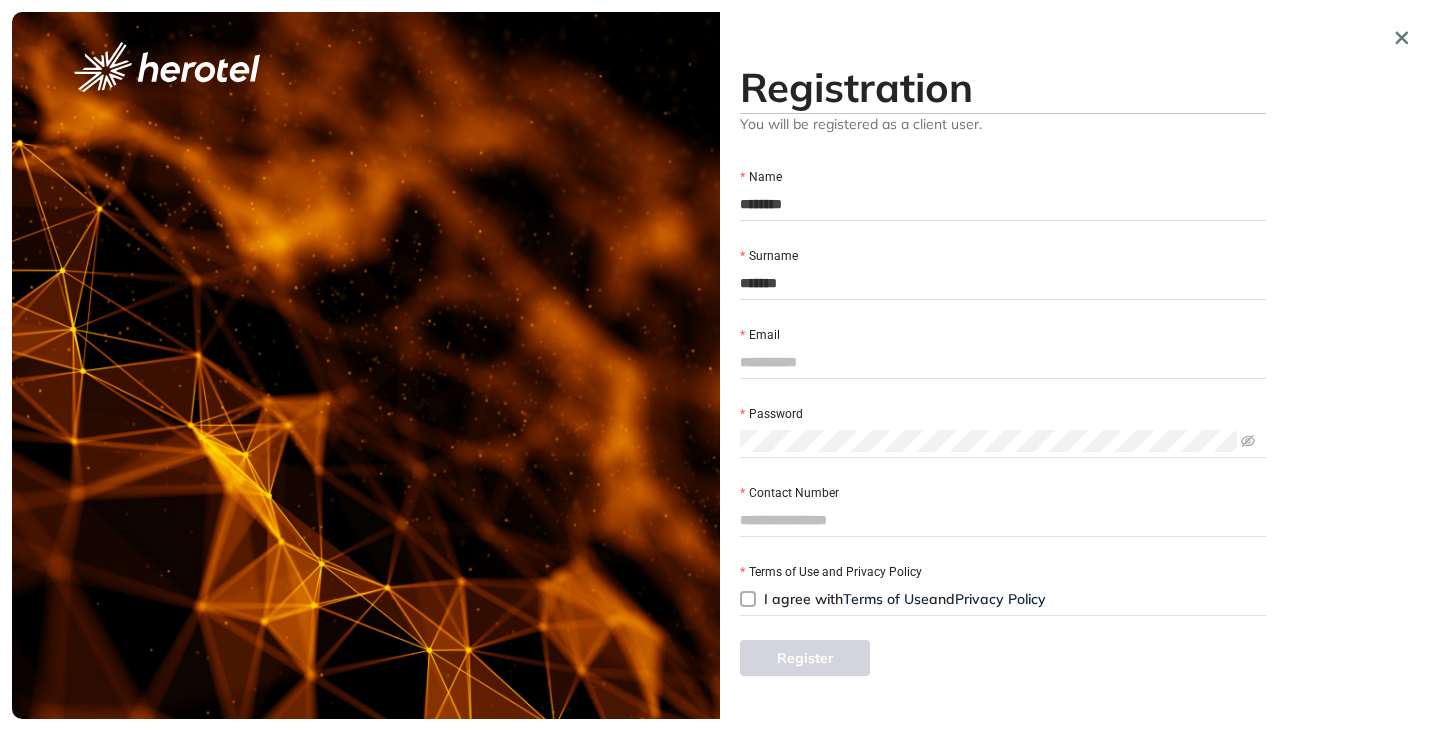 type on "*******" 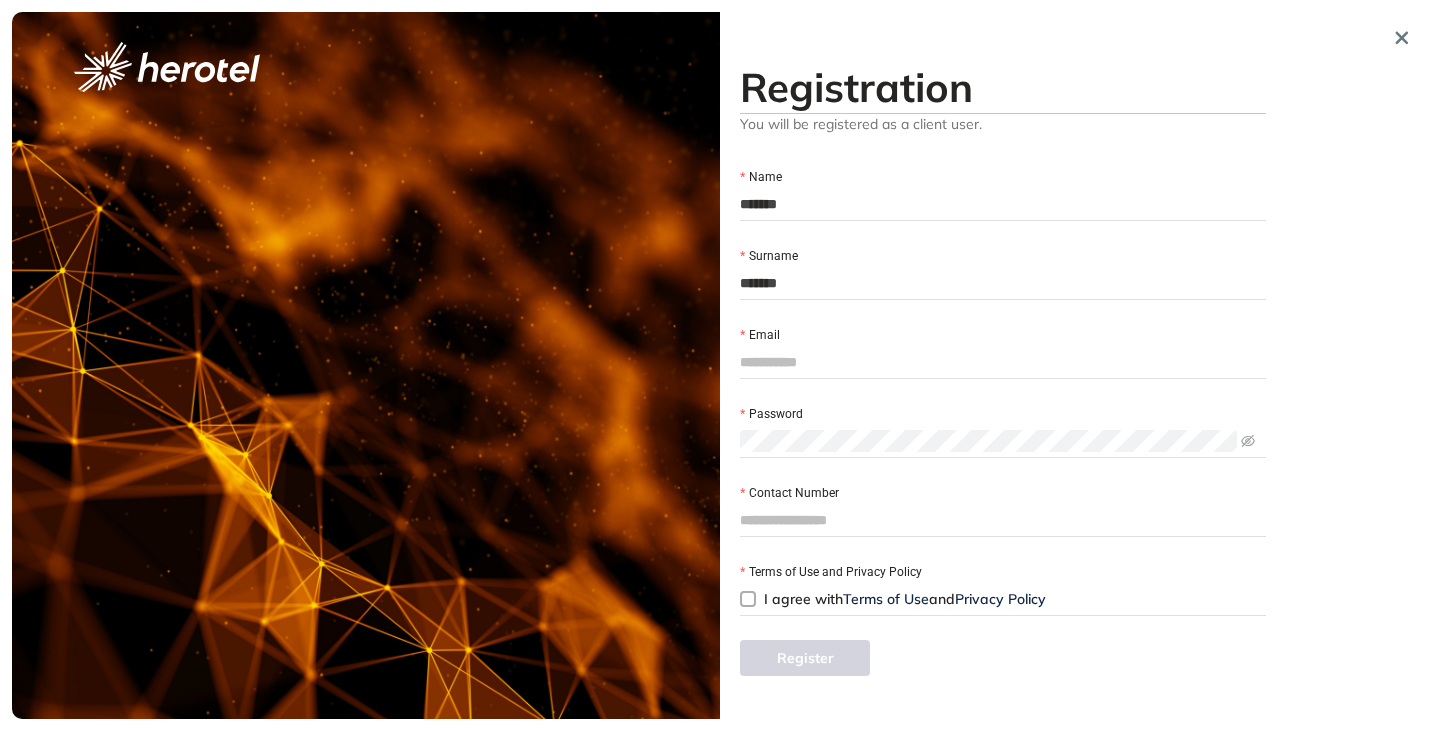 type on "*******" 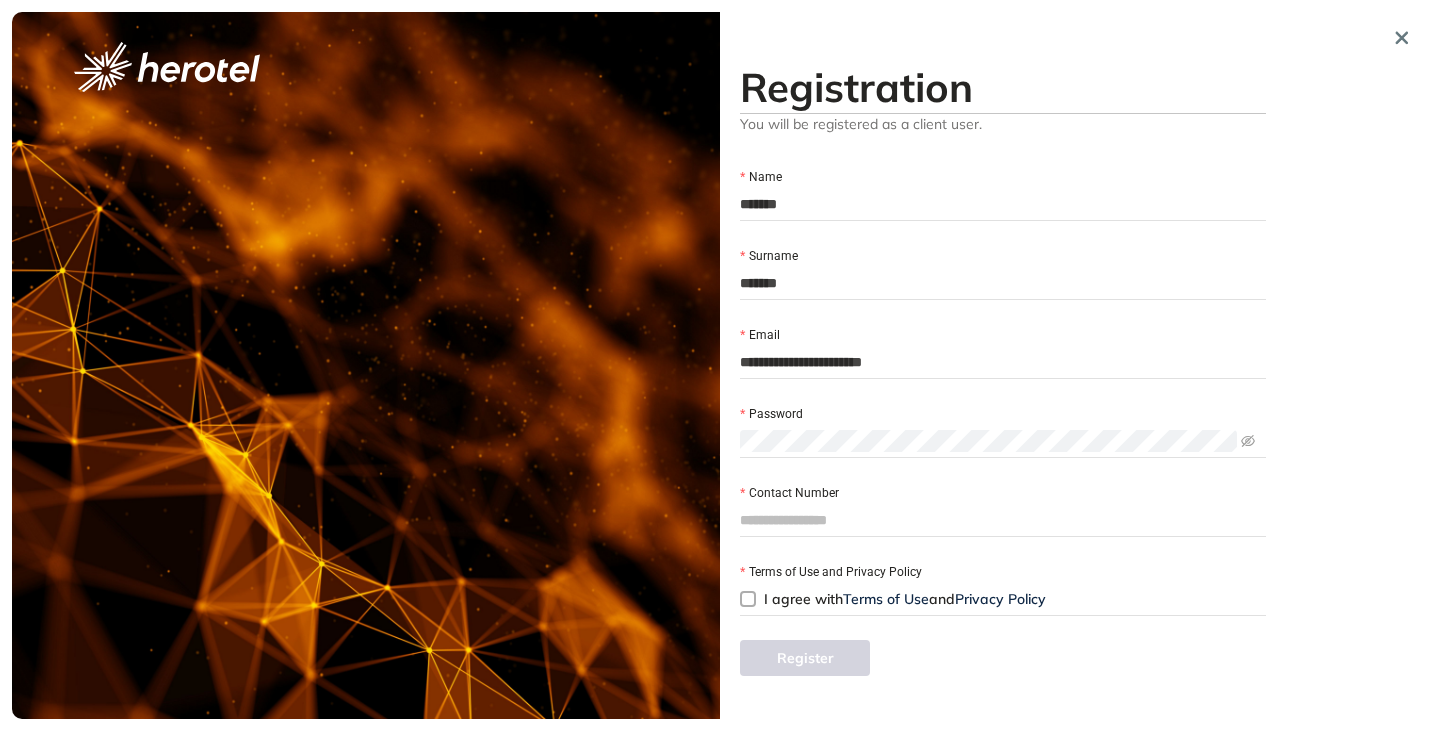 type on "**********" 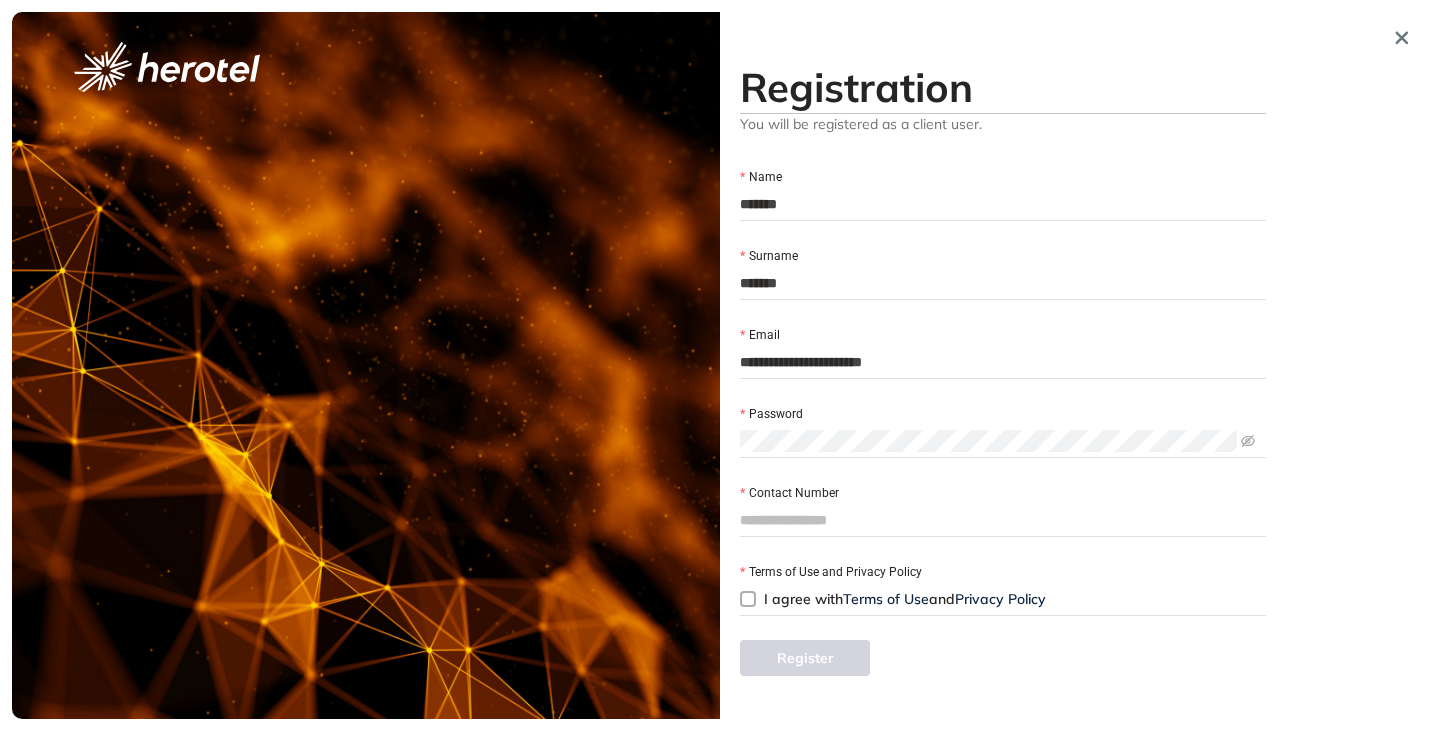 drag, startPoint x: 766, startPoint y: 515, endPoint x: 795, endPoint y: 527, distance: 31.38471 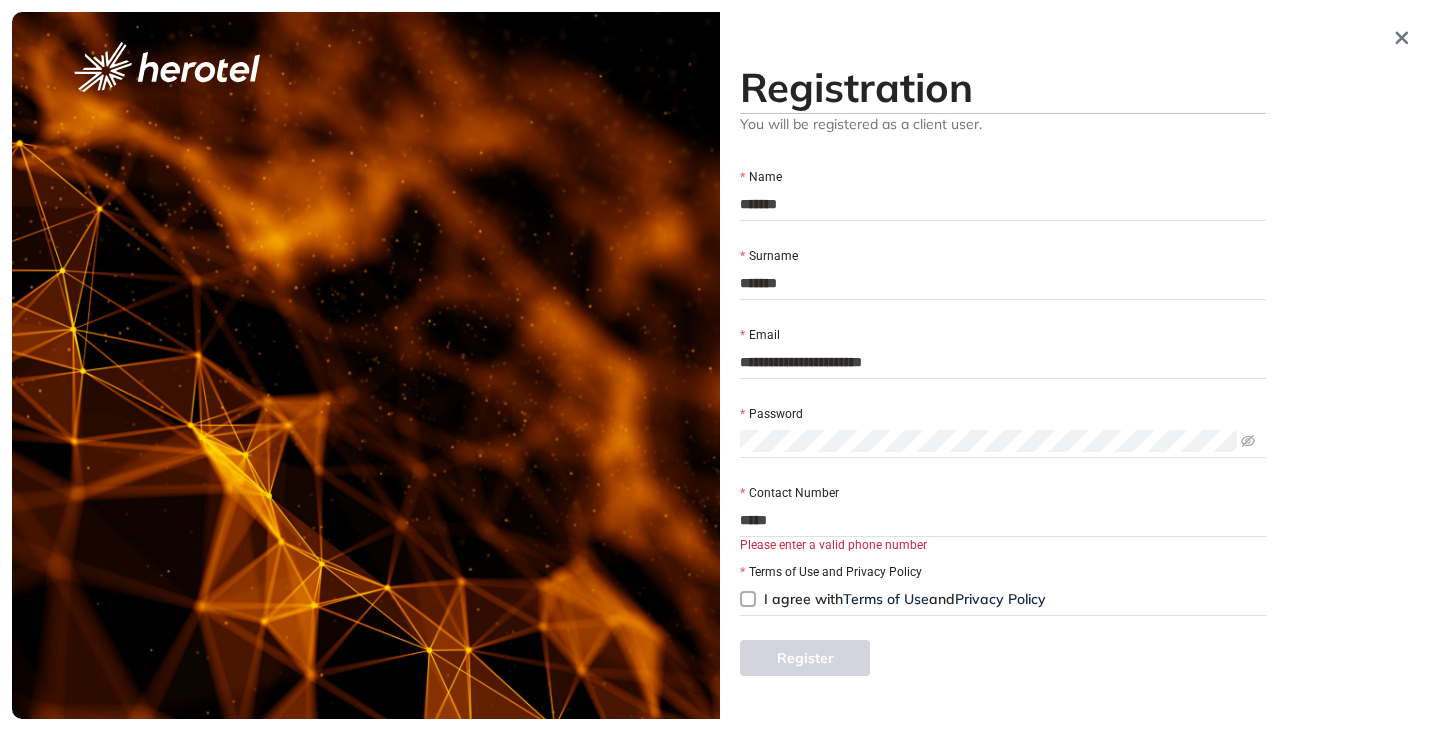 paste on "**********" 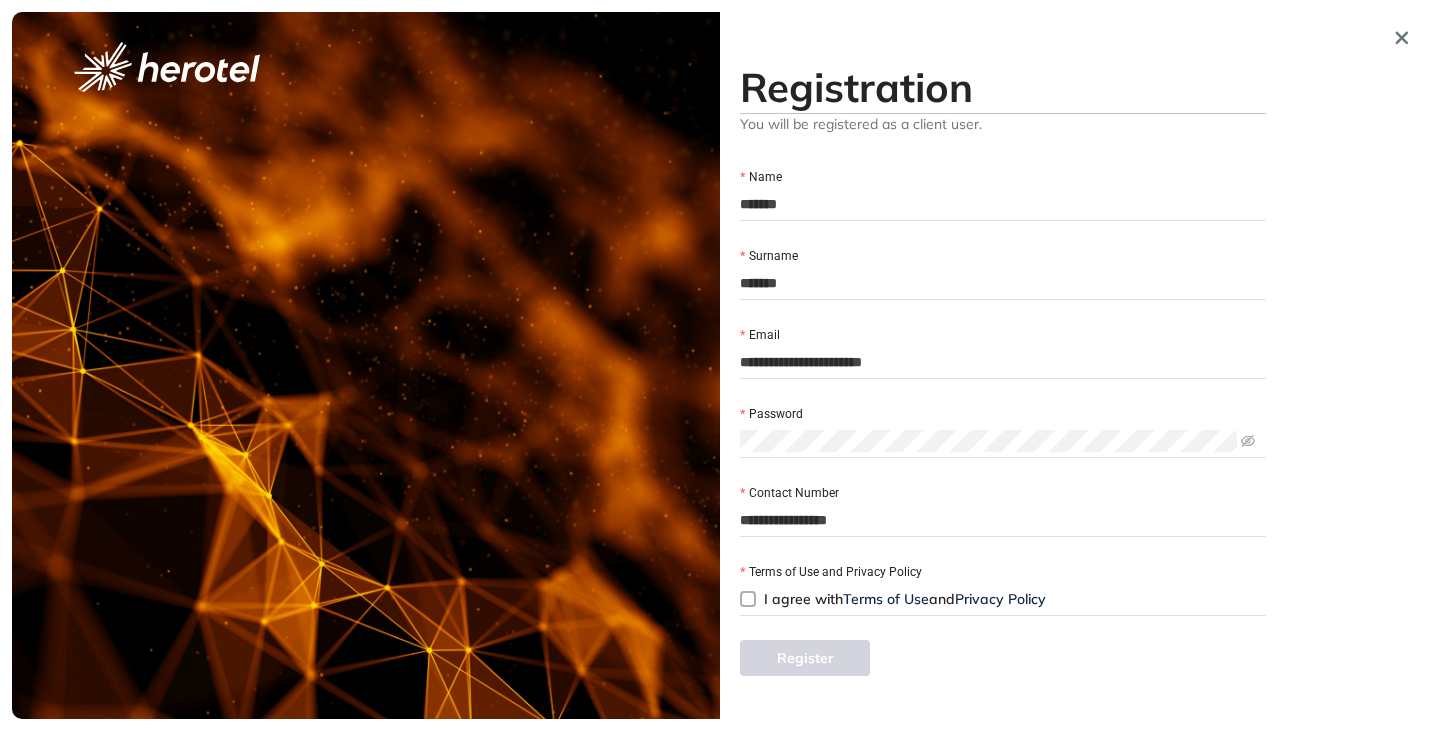 click on "**********" at bounding box center [1003, 520] 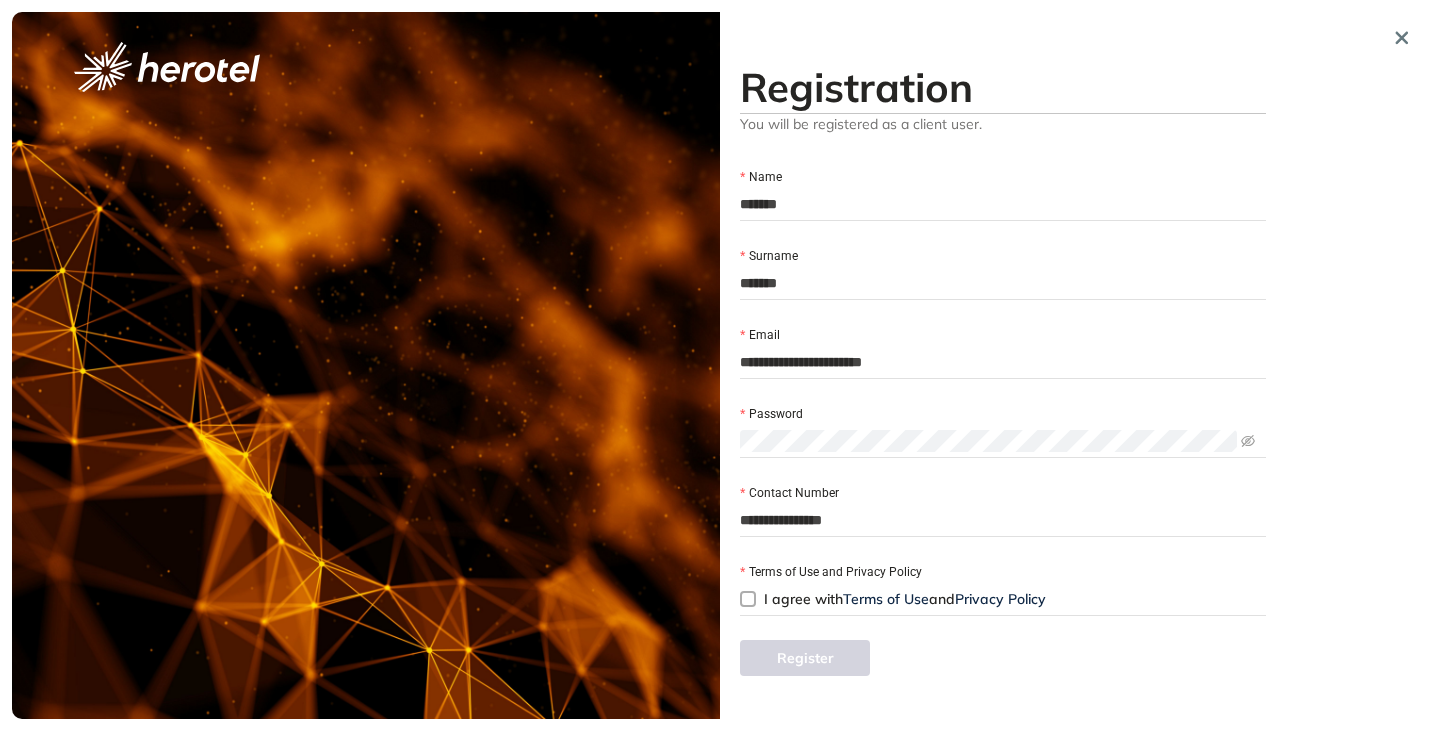 click on "**********" at bounding box center [1003, 520] 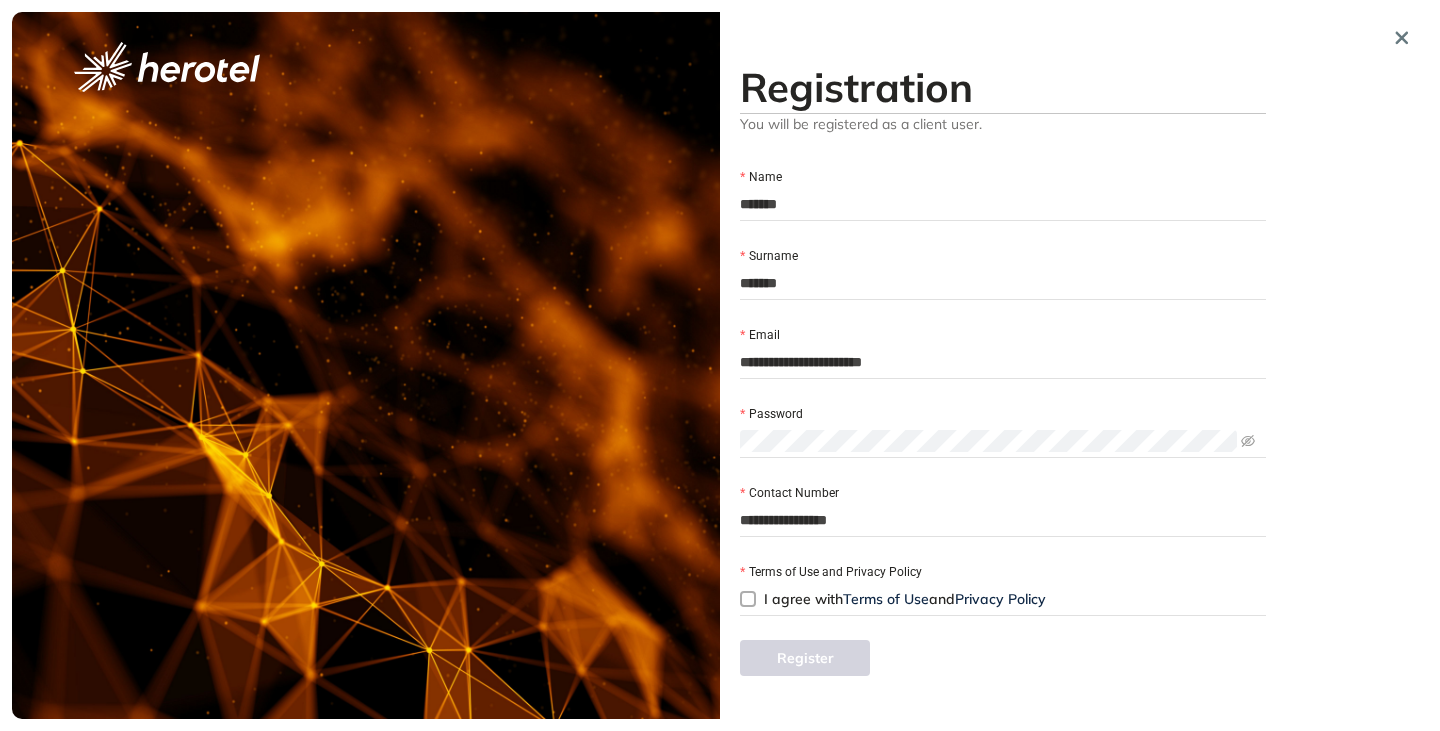 type on "**********" 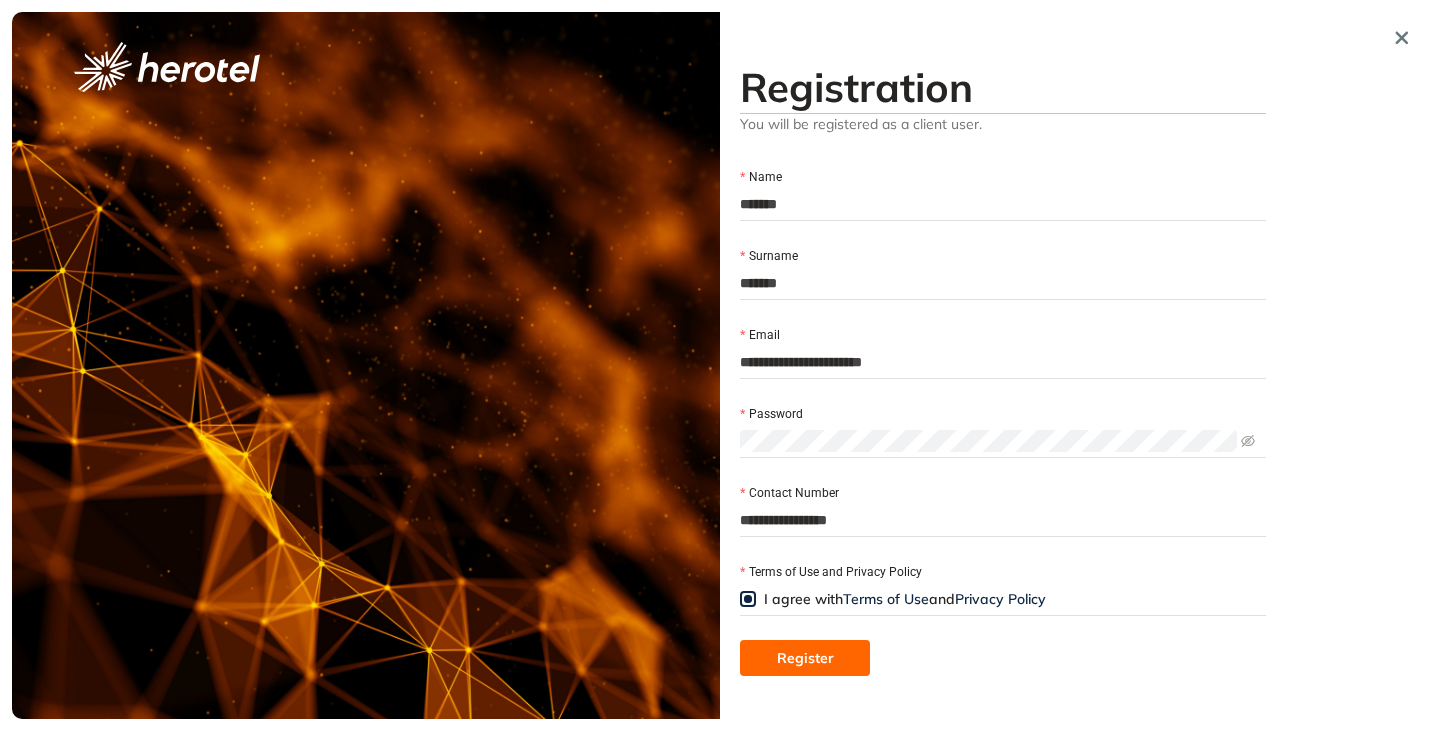 click on "Register" at bounding box center (805, 658) 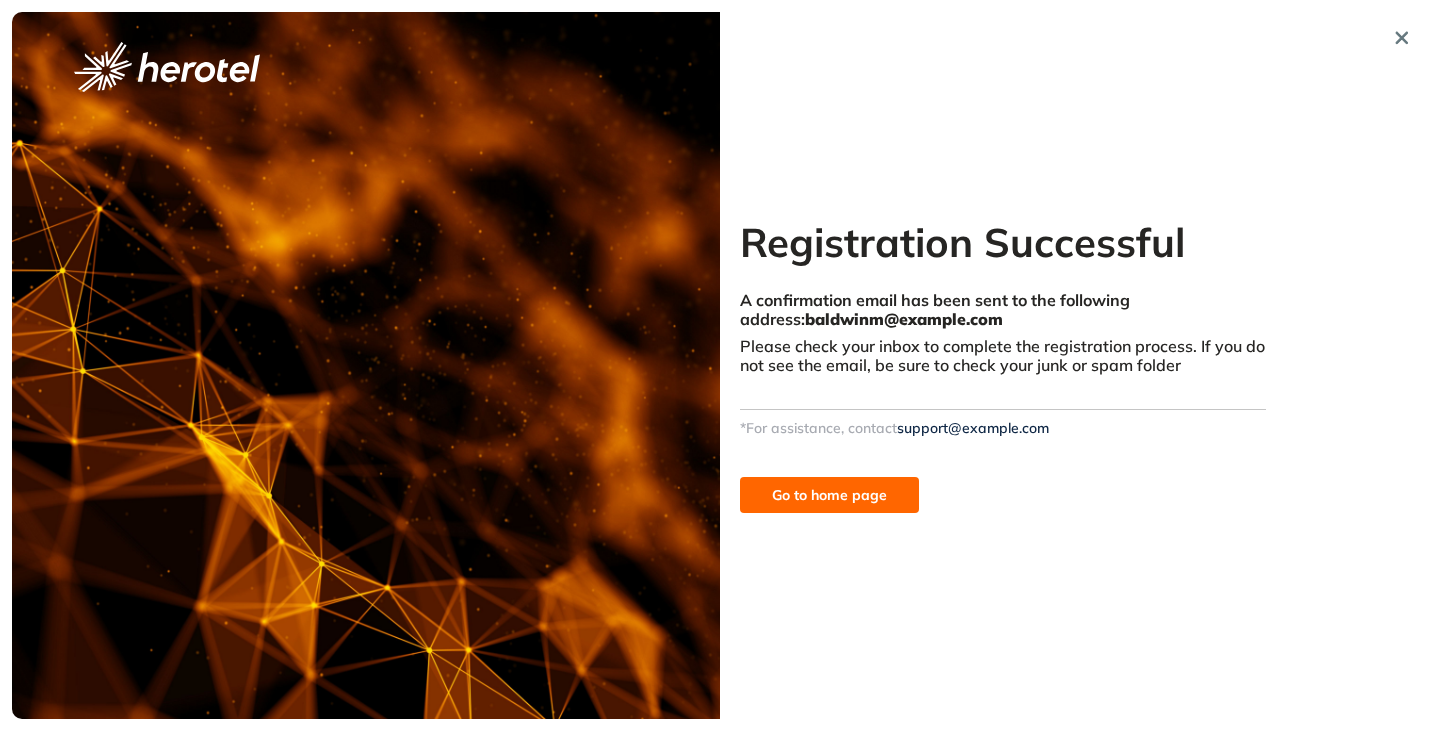 click on "Go to home page" at bounding box center (829, 495) 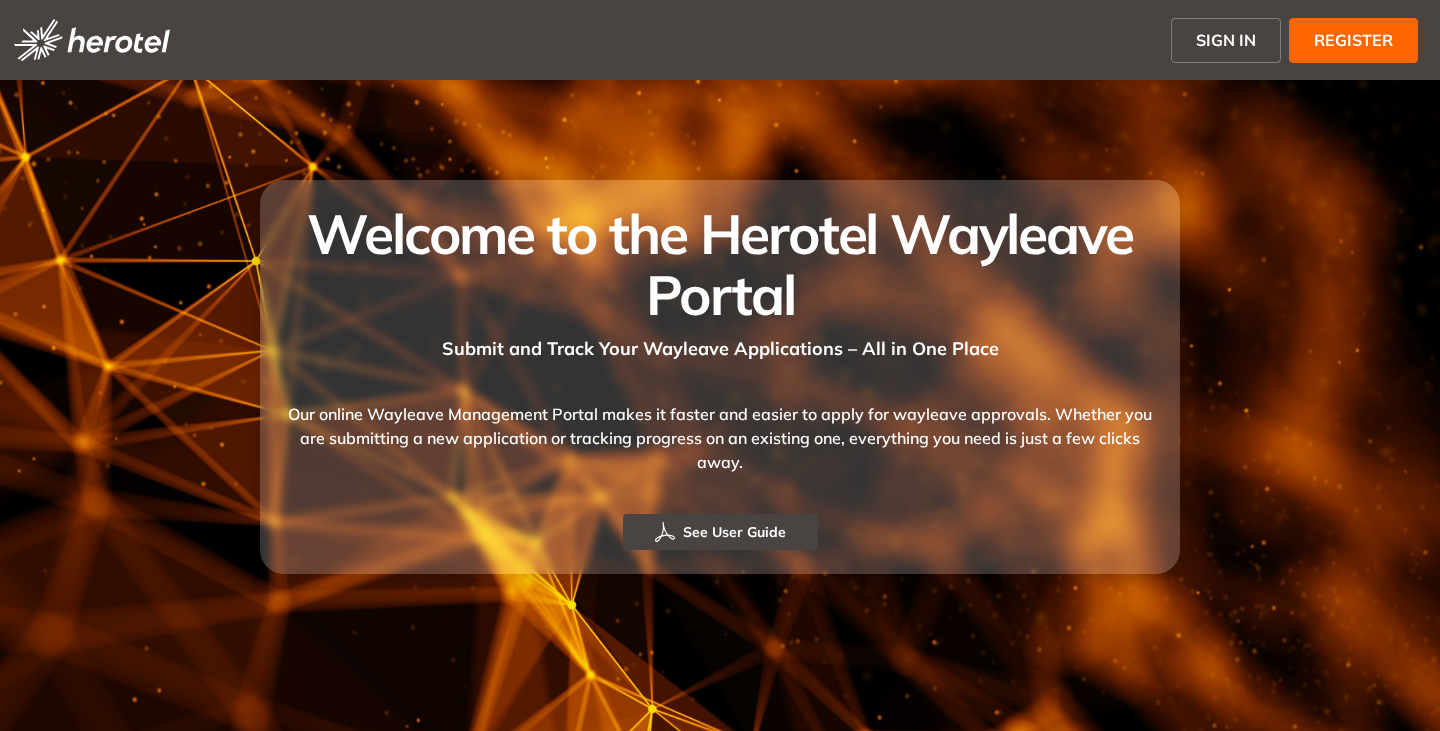 click on "SIGN IN" at bounding box center [1226, 40] 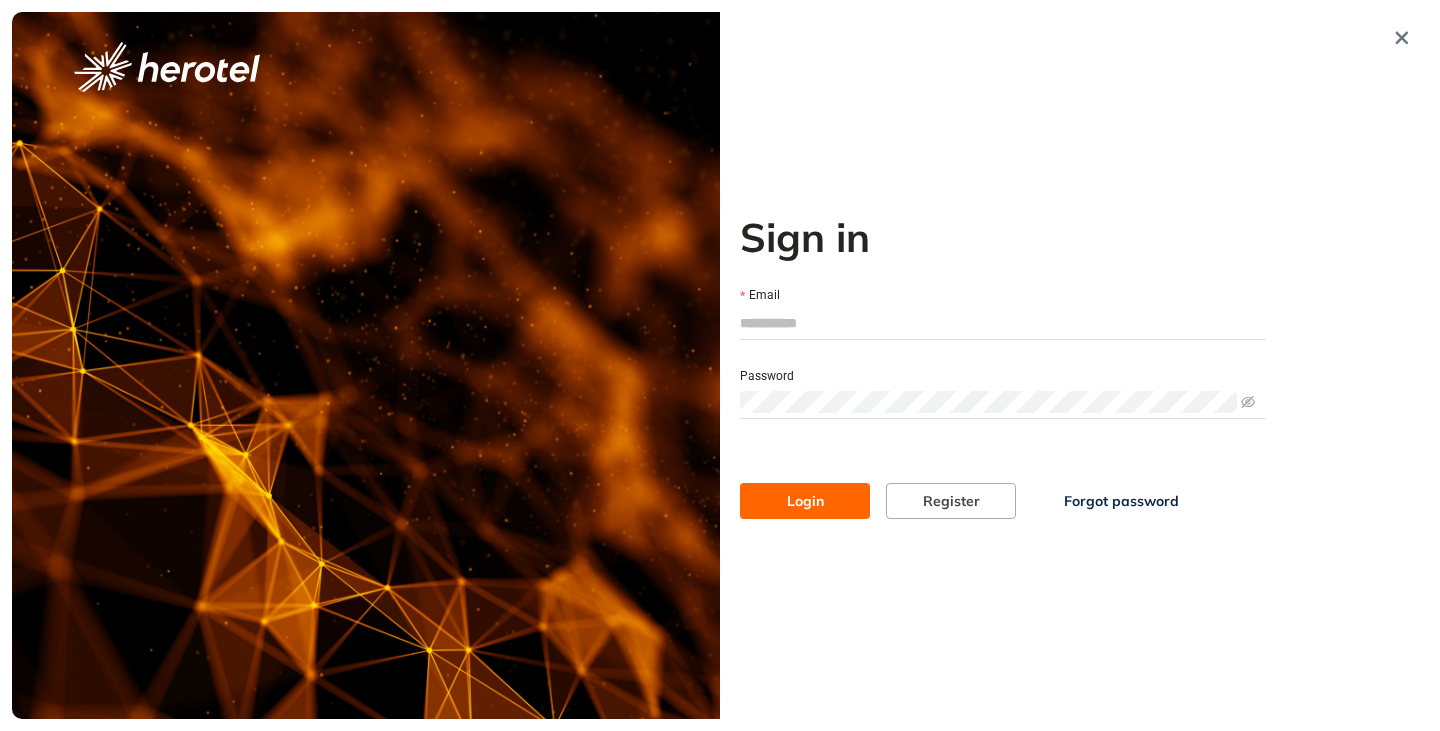 paste on "**********" 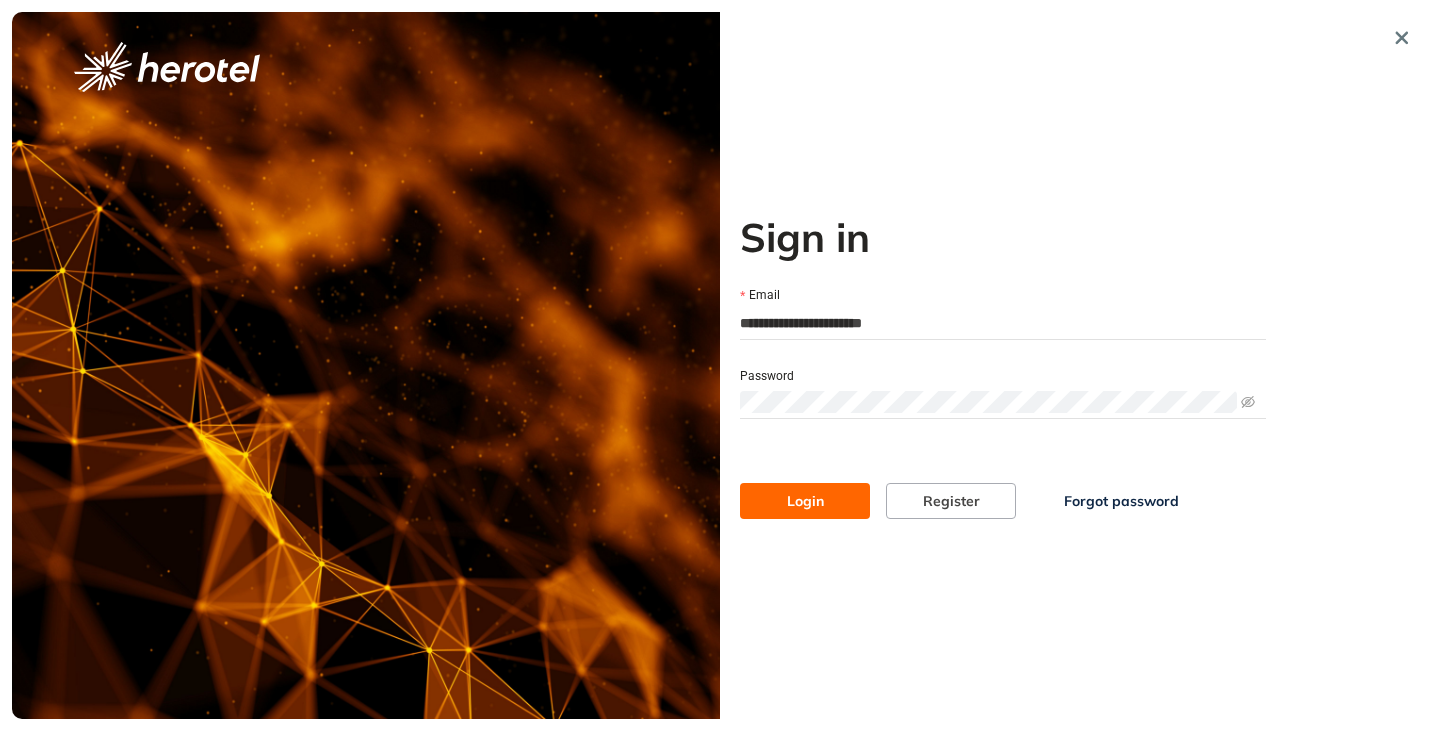 type on "**********" 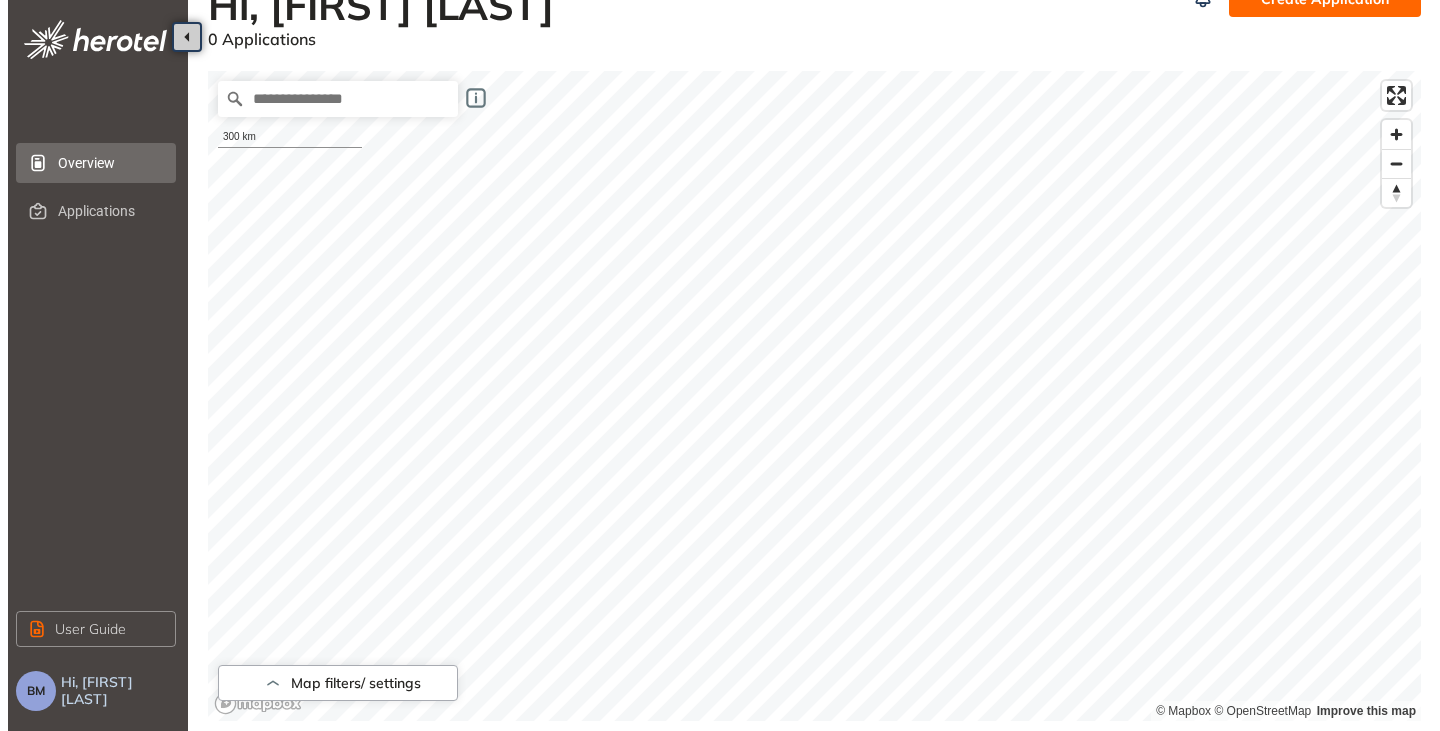 scroll, scrollTop: 0, scrollLeft: 0, axis: both 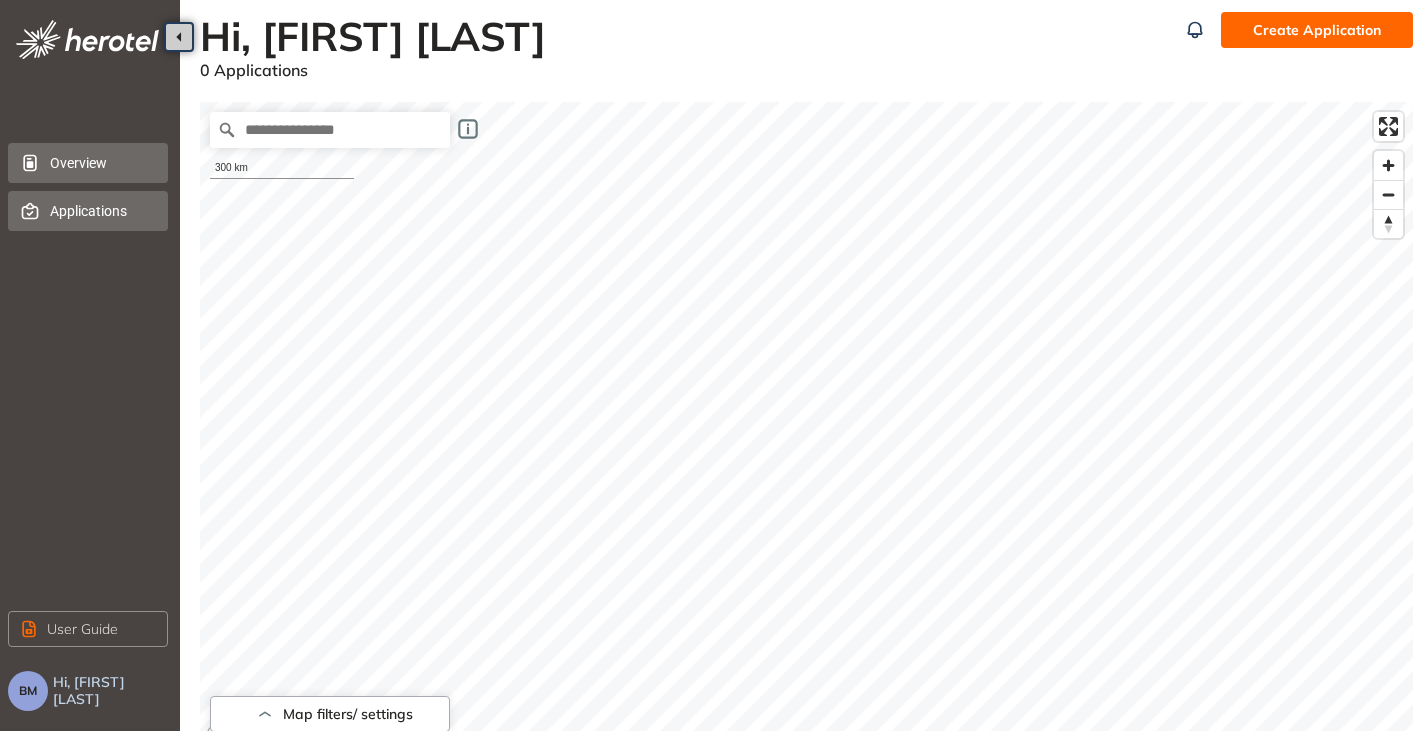 click on "Applications" at bounding box center [101, 211] 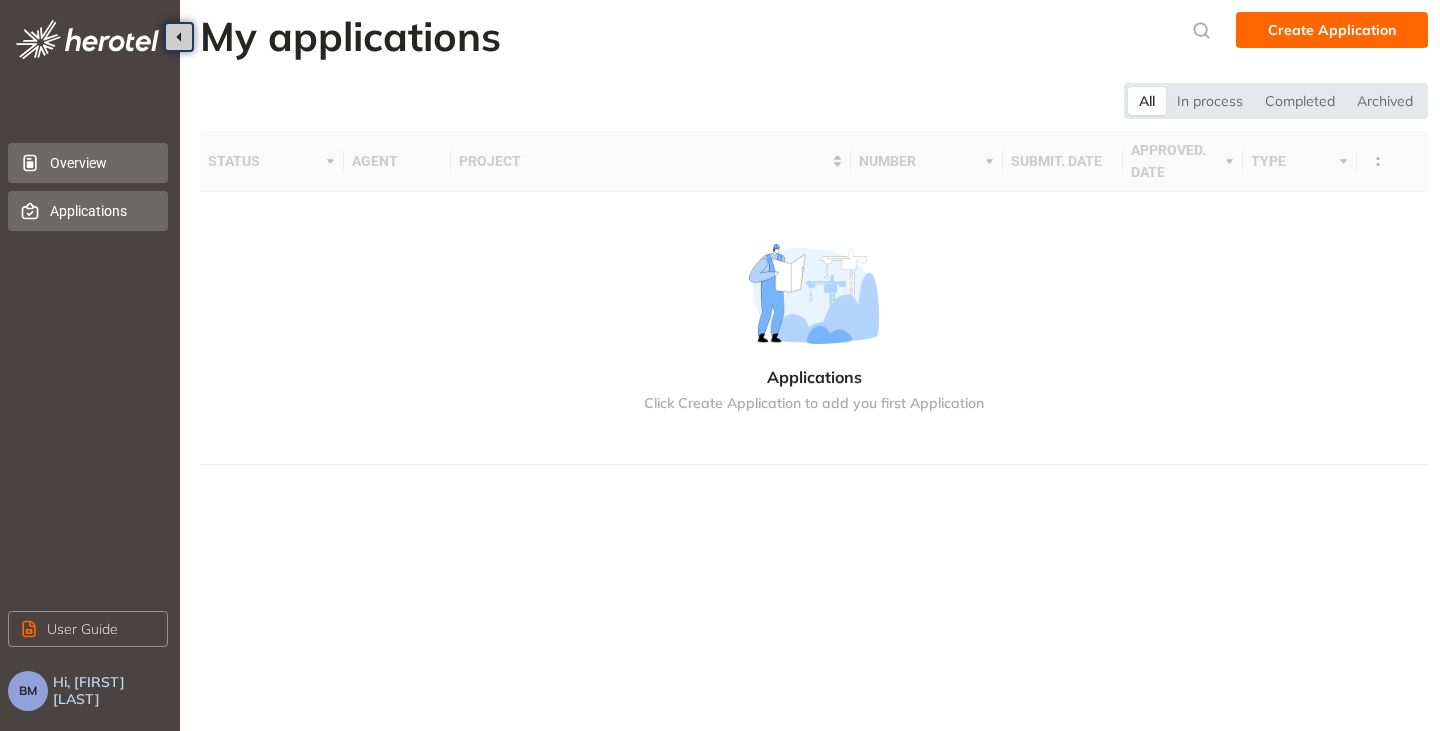 click on "Overview" at bounding box center (101, 163) 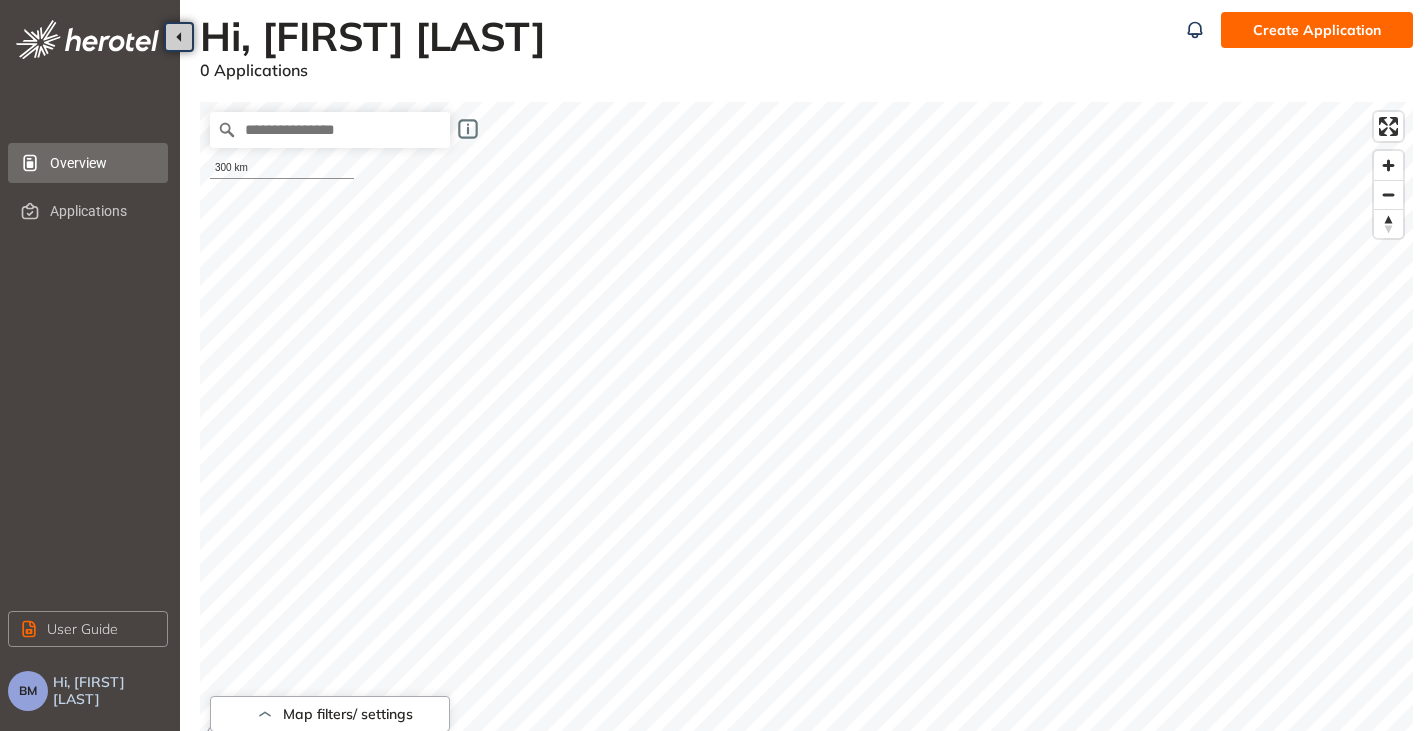 click on "BM" at bounding box center [28, 691] 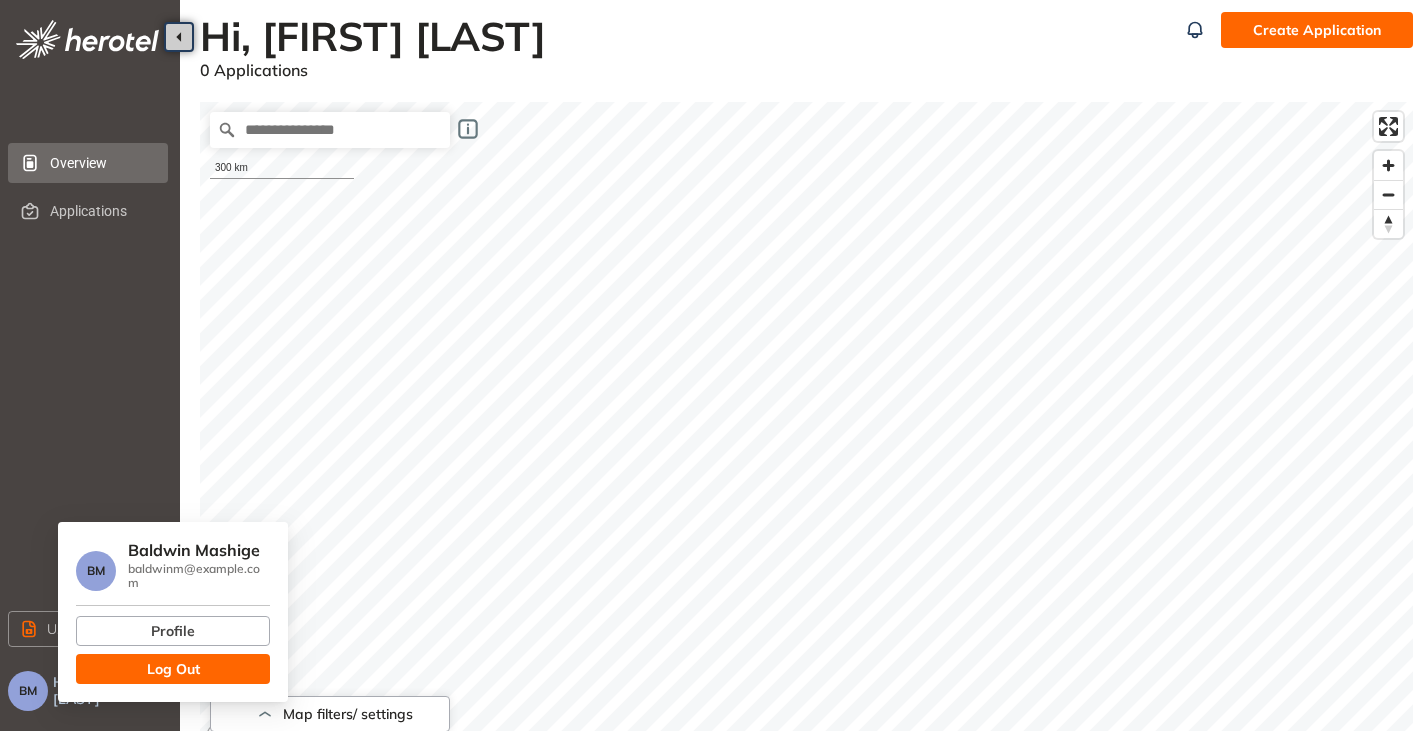 click on "Log Out" at bounding box center [173, 669] 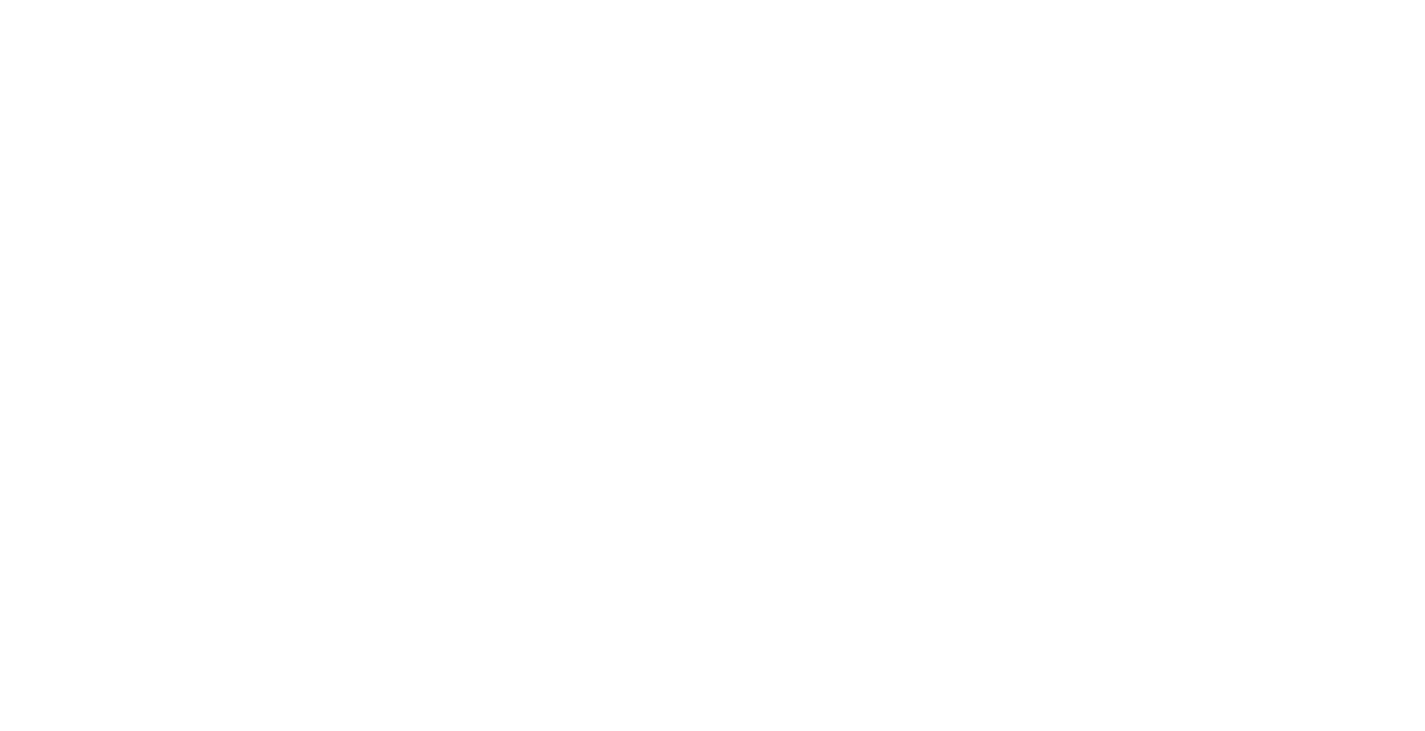 scroll, scrollTop: 0, scrollLeft: 0, axis: both 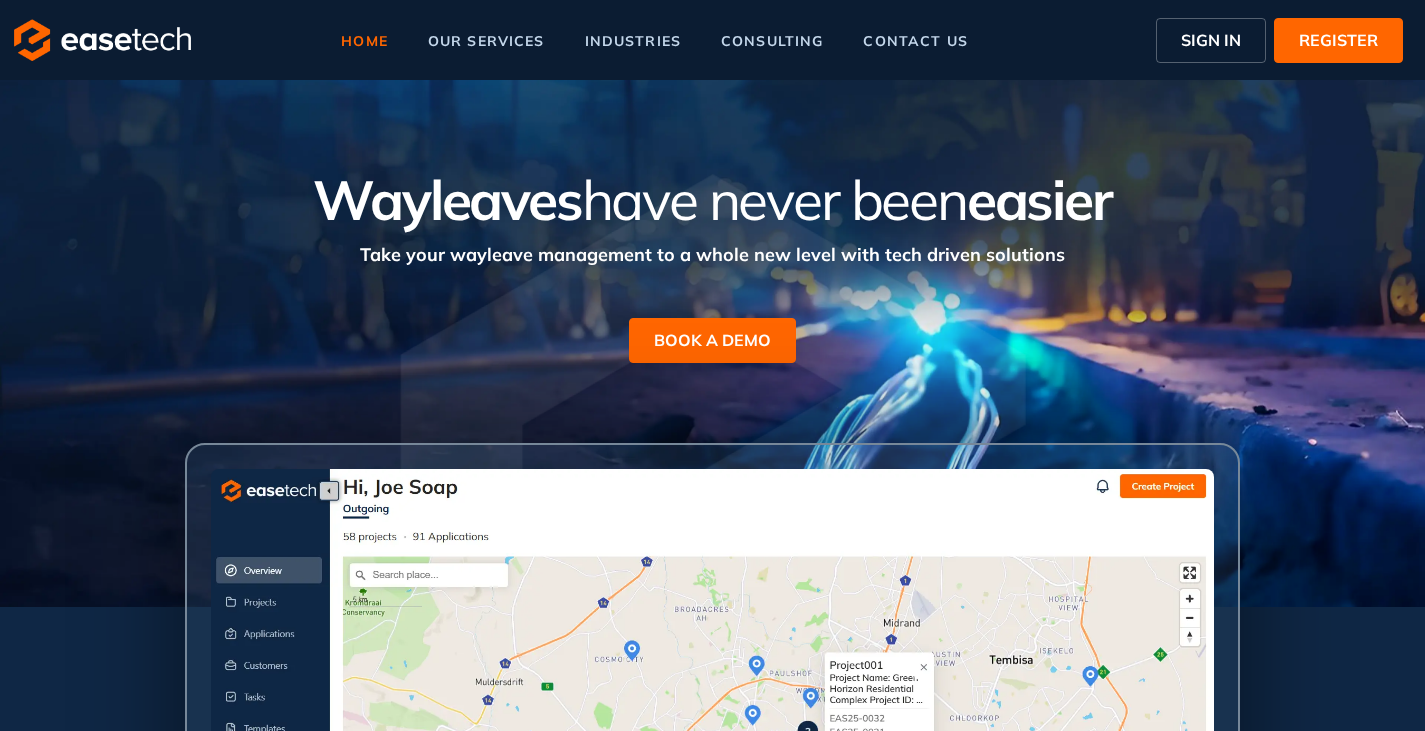 click on "SIGN IN" at bounding box center [1211, 40] 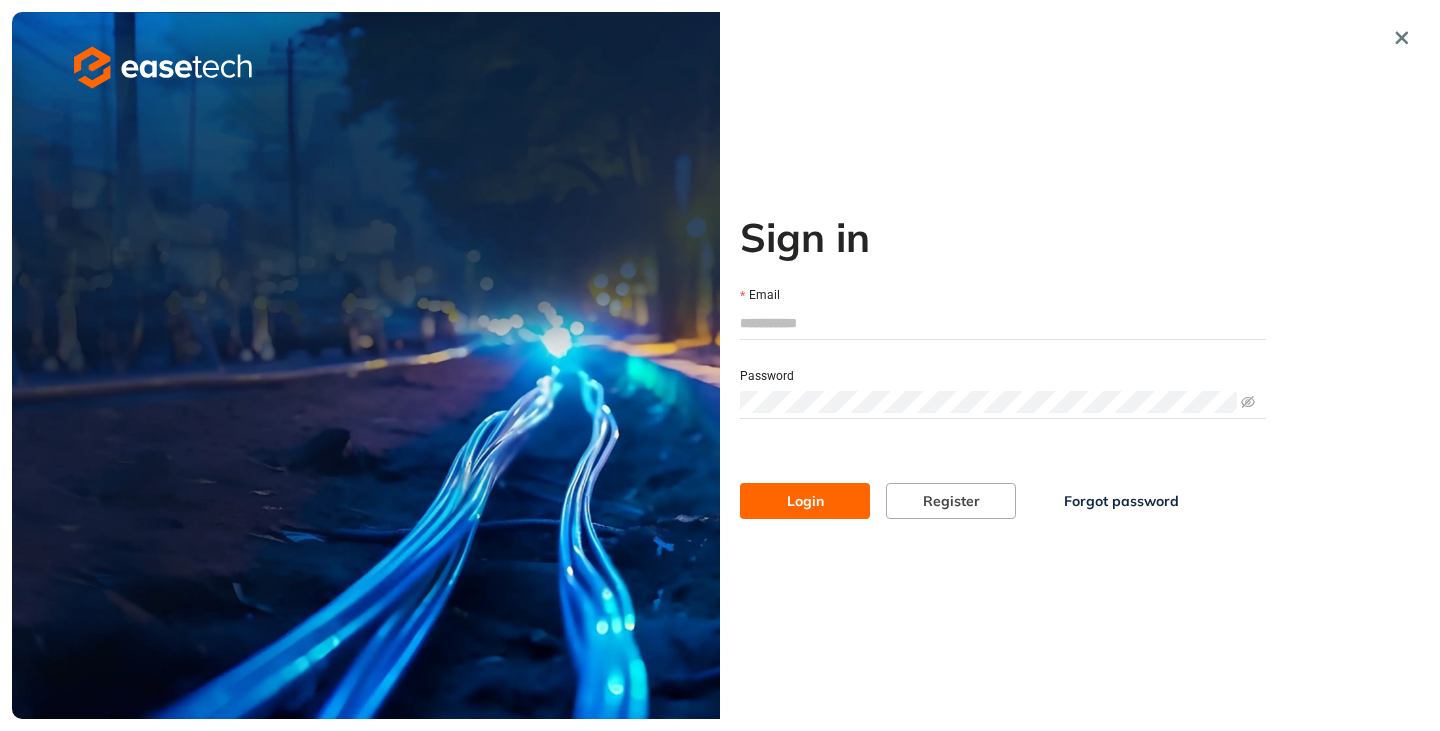 click on "Email" at bounding box center [1003, 323] 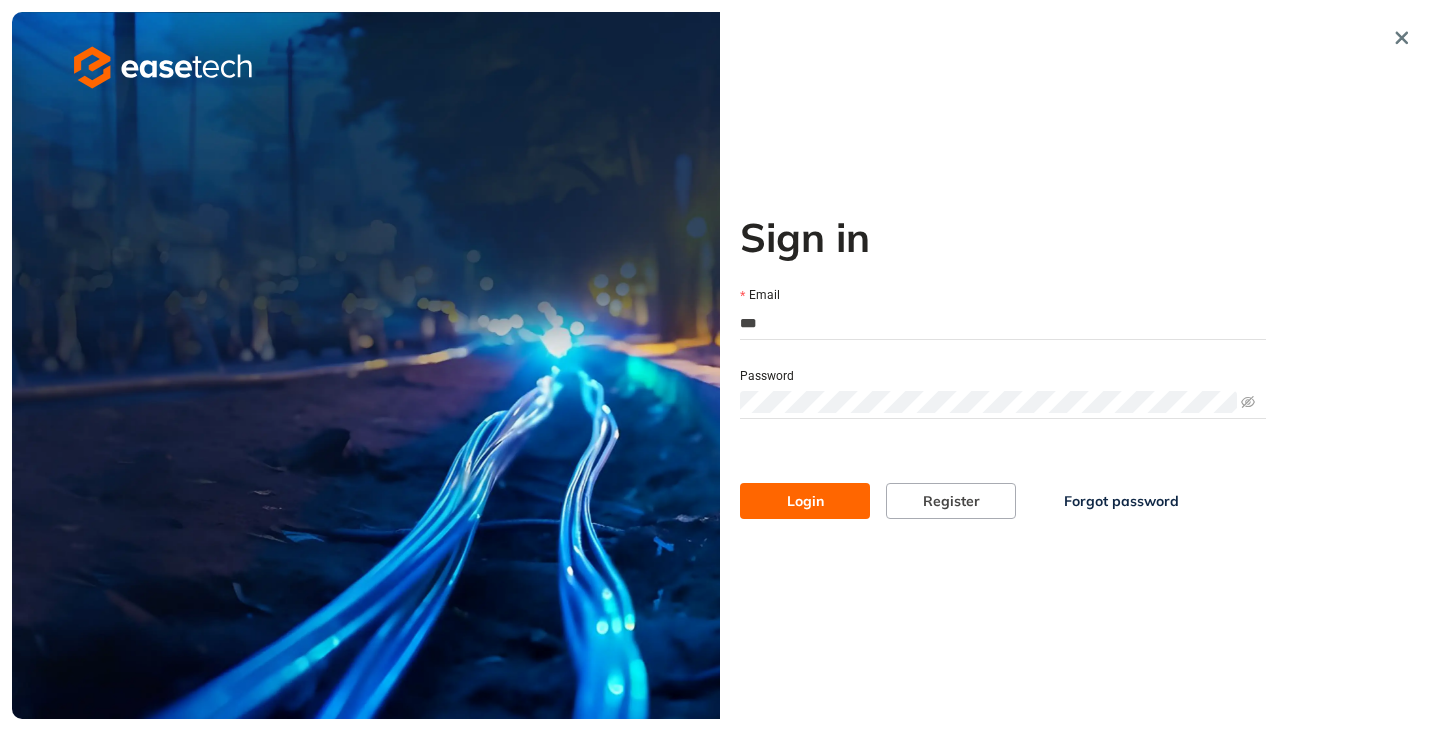 type on "**********" 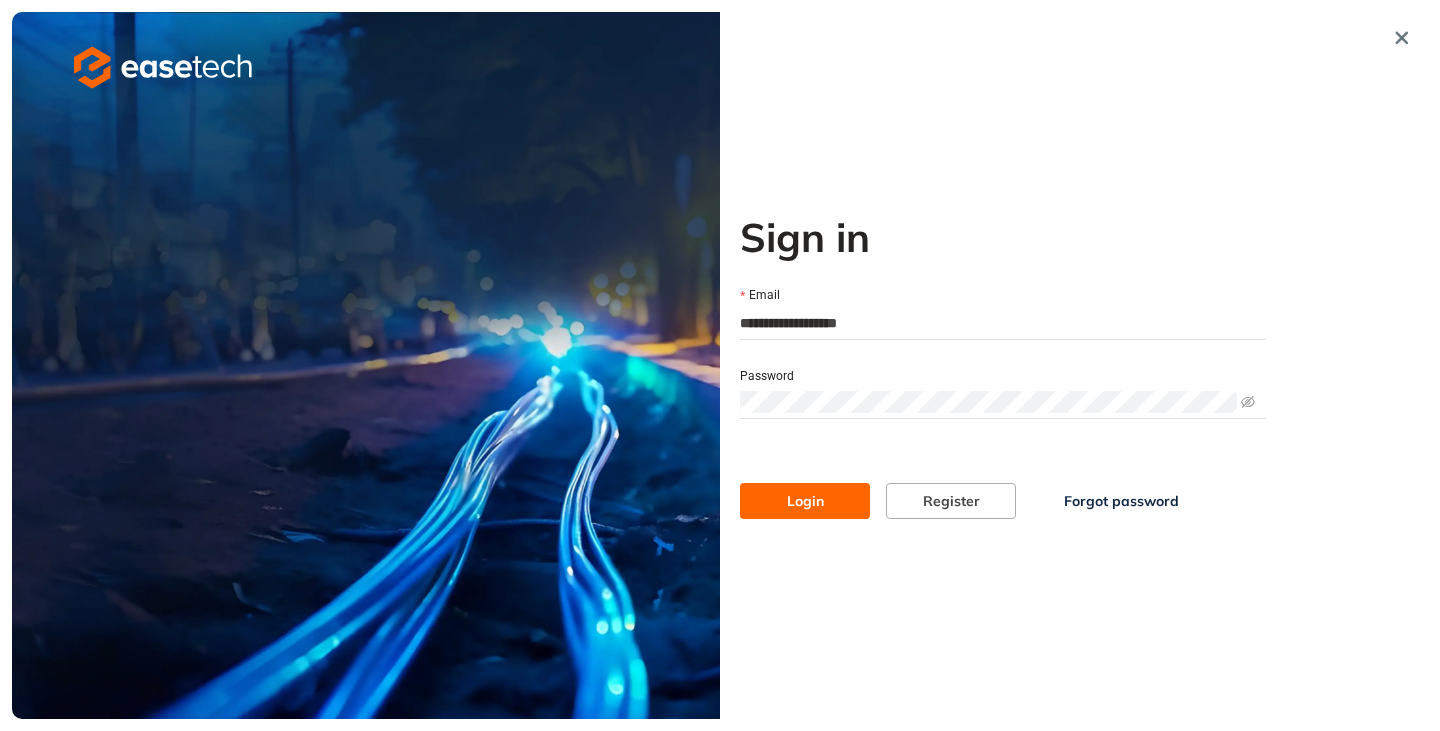 click on "Login" at bounding box center [805, 501] 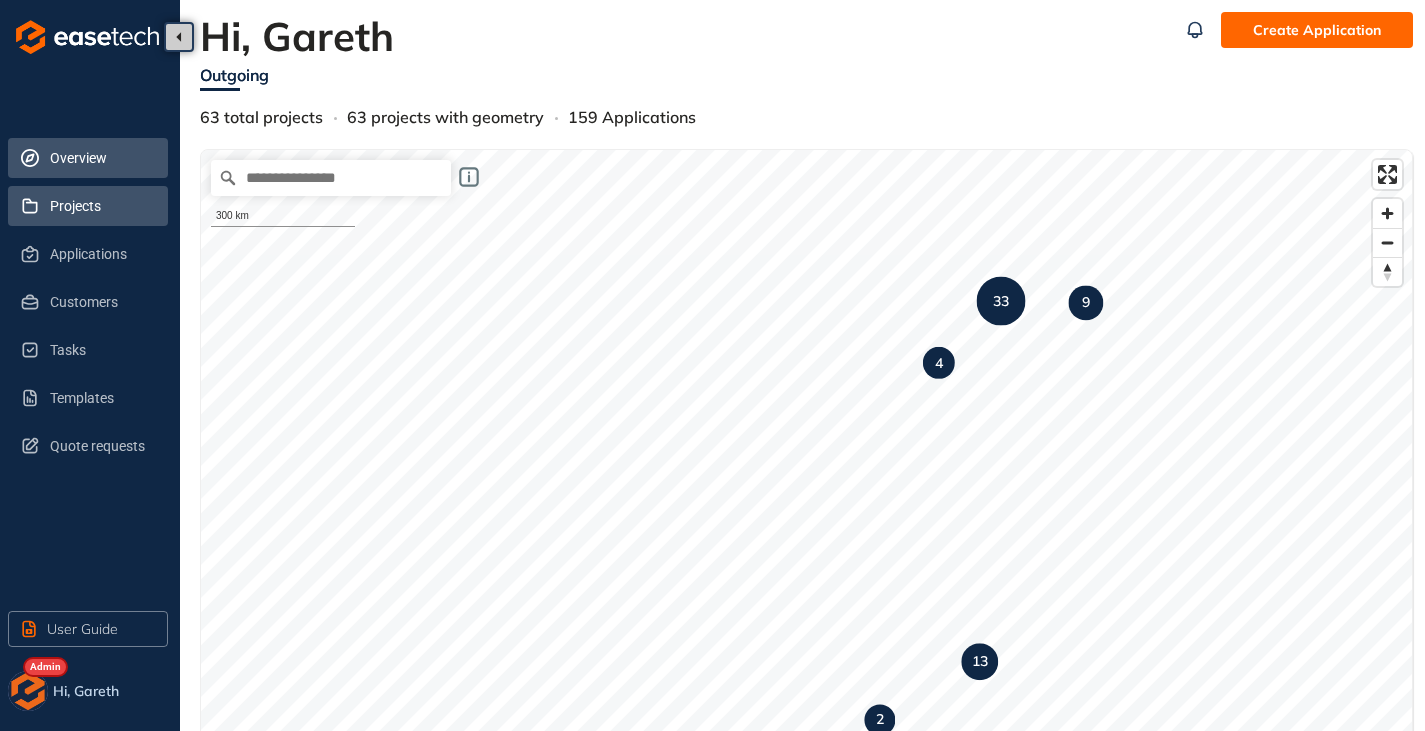 click on "Projects" at bounding box center [101, 206] 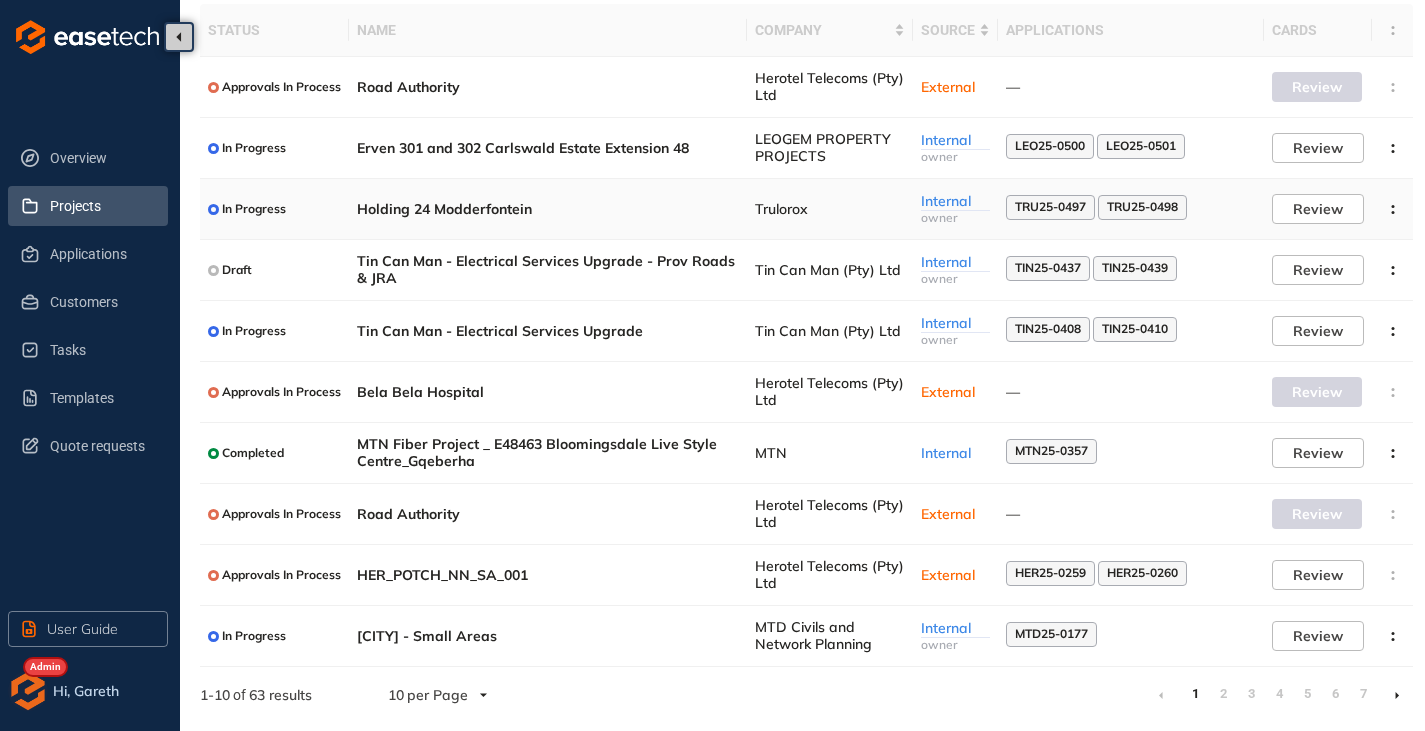 scroll, scrollTop: 0, scrollLeft: 0, axis: both 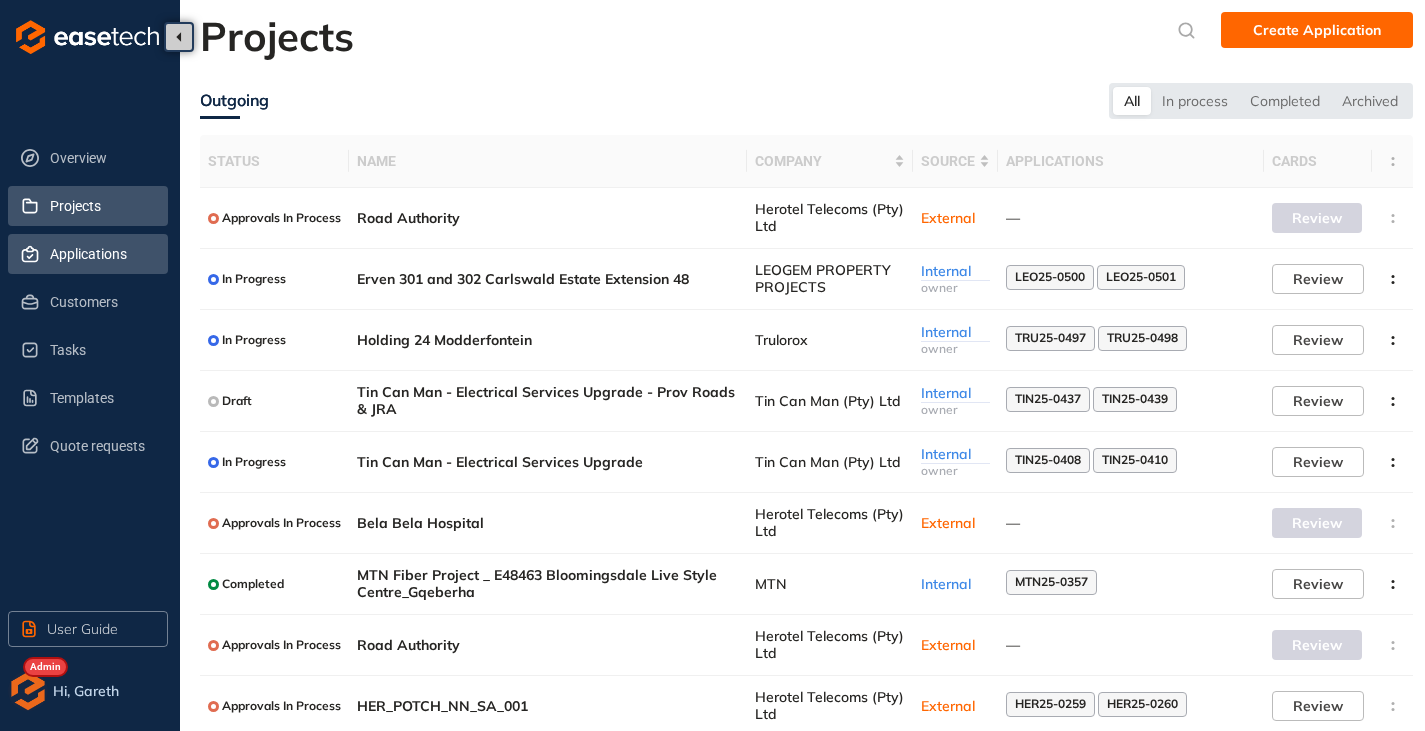 click on "Applications" at bounding box center (88, 254) 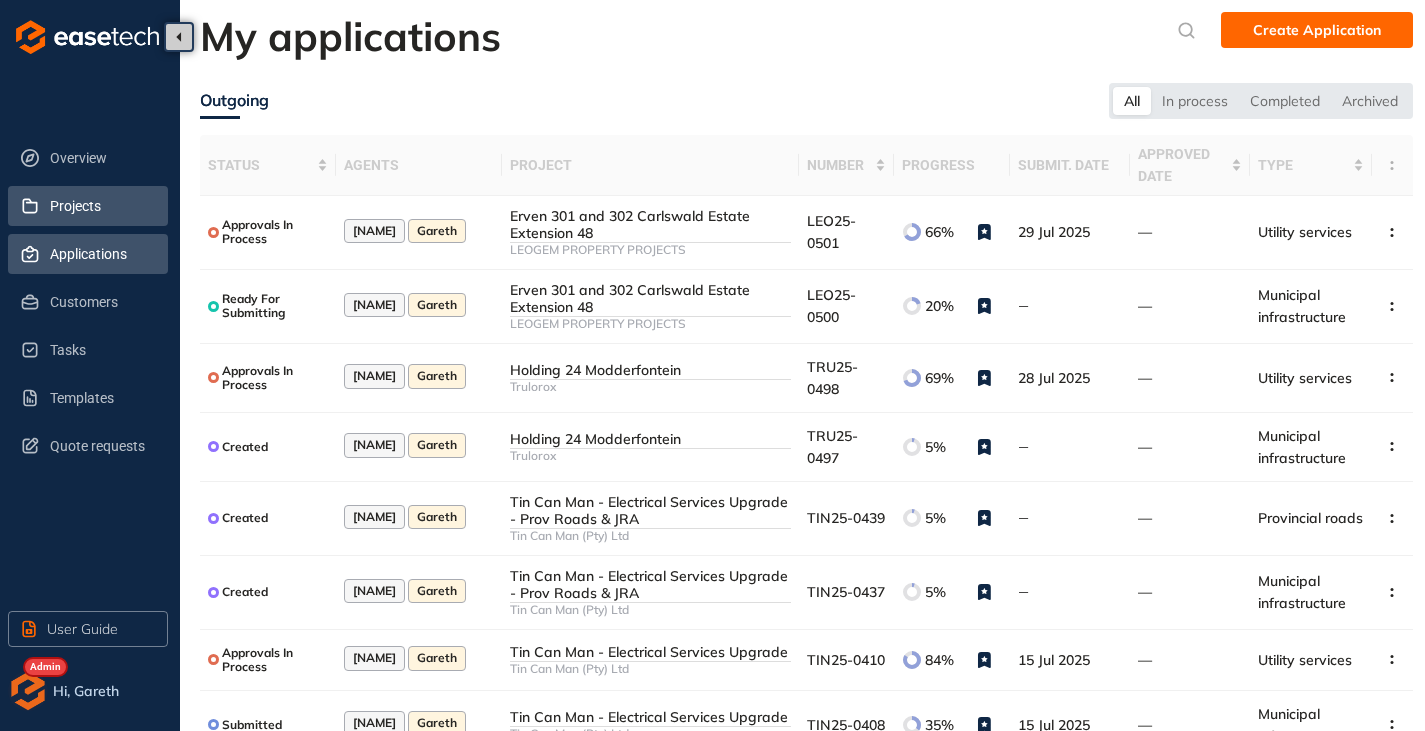 click on "Projects" at bounding box center [101, 206] 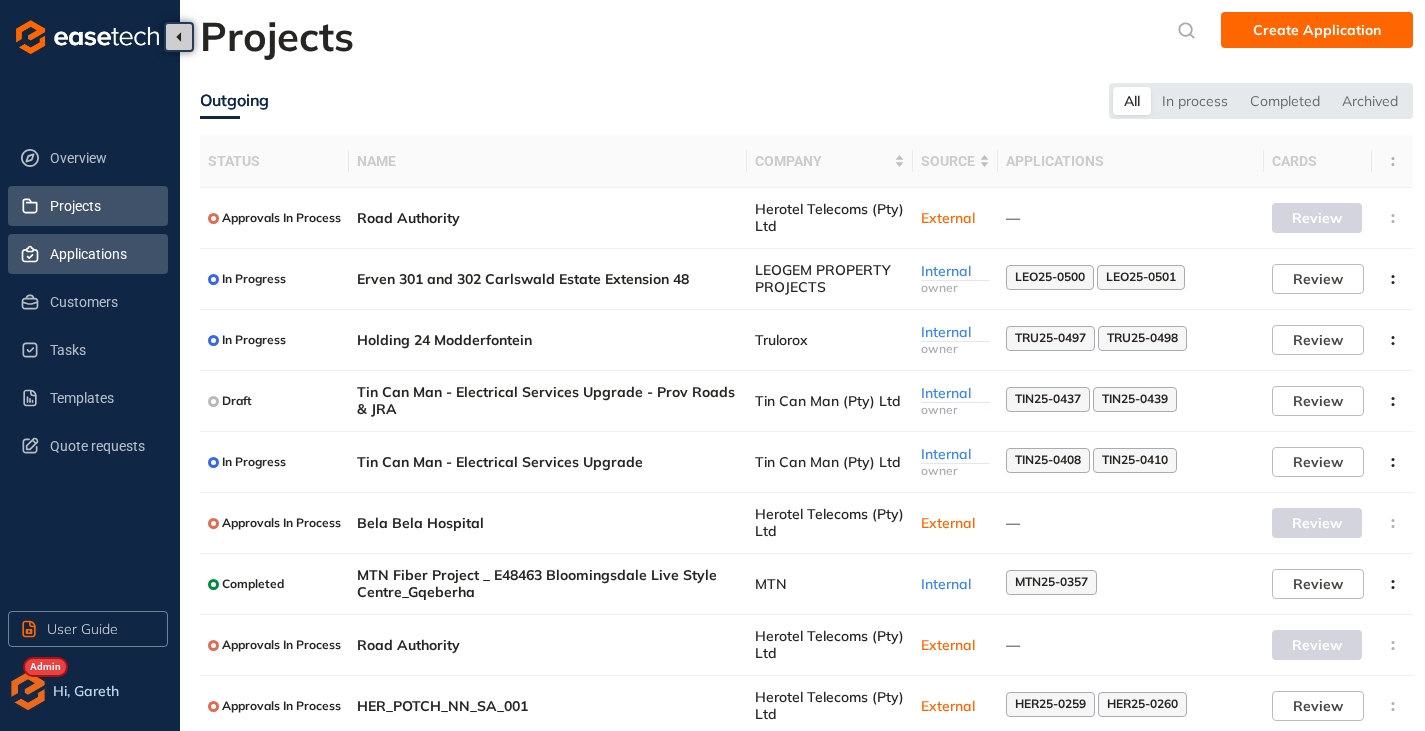 click on "Applications" at bounding box center (101, 254) 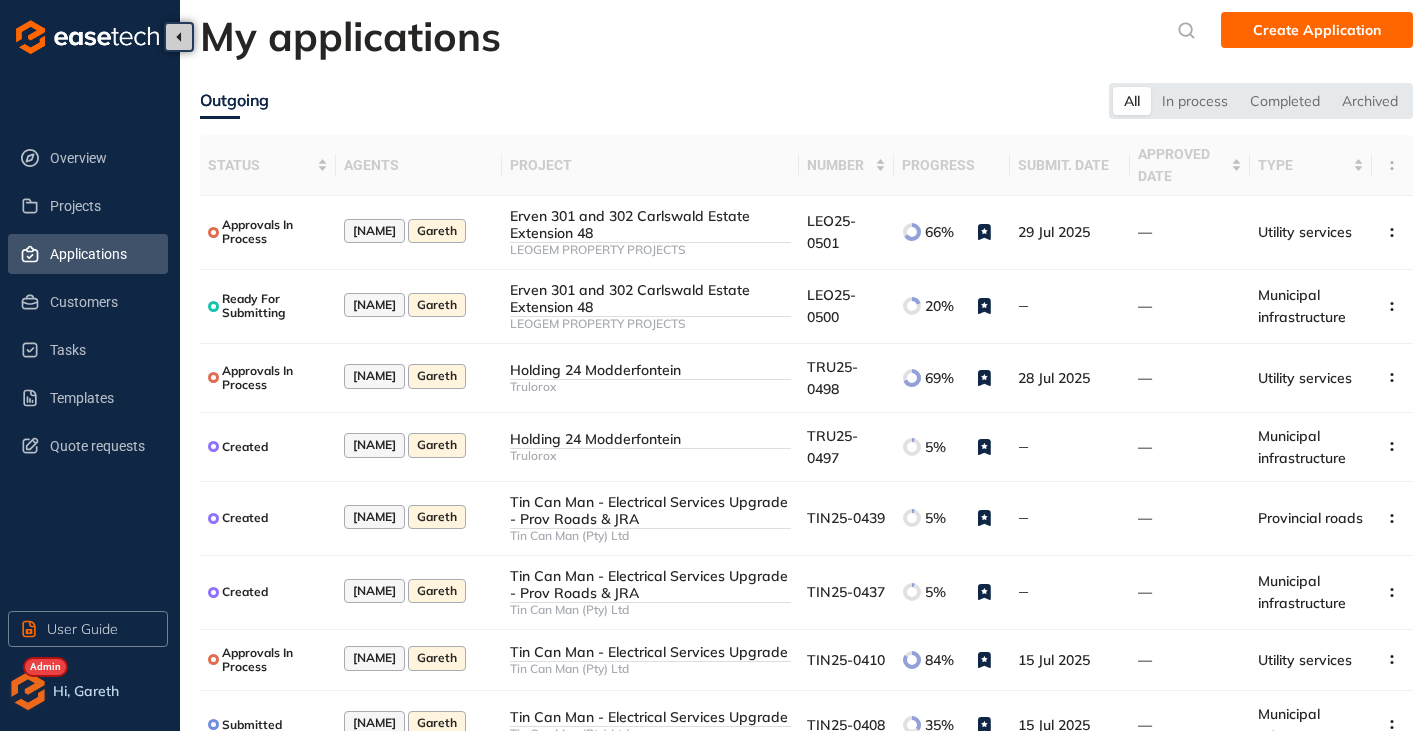 click at bounding box center [28, 691] 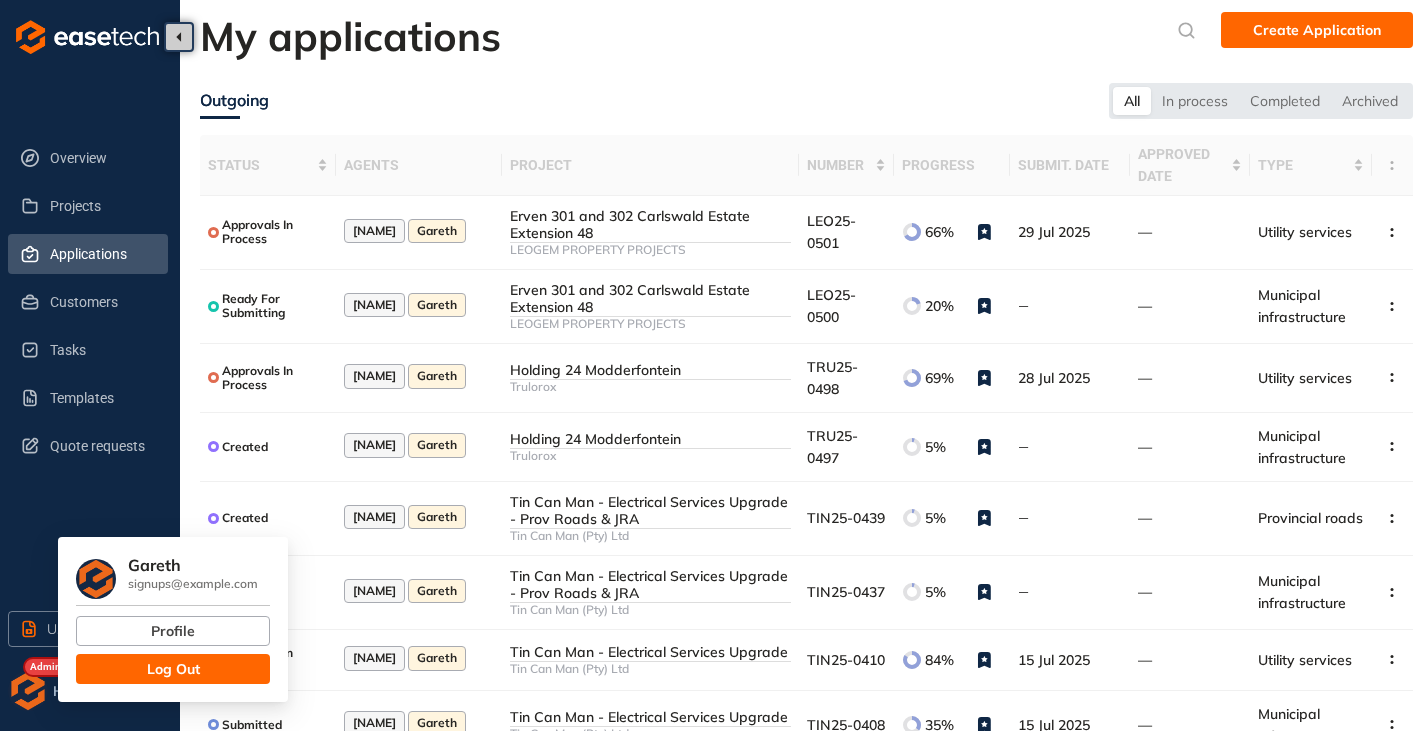 click on "Log Out" at bounding box center [173, 669] 